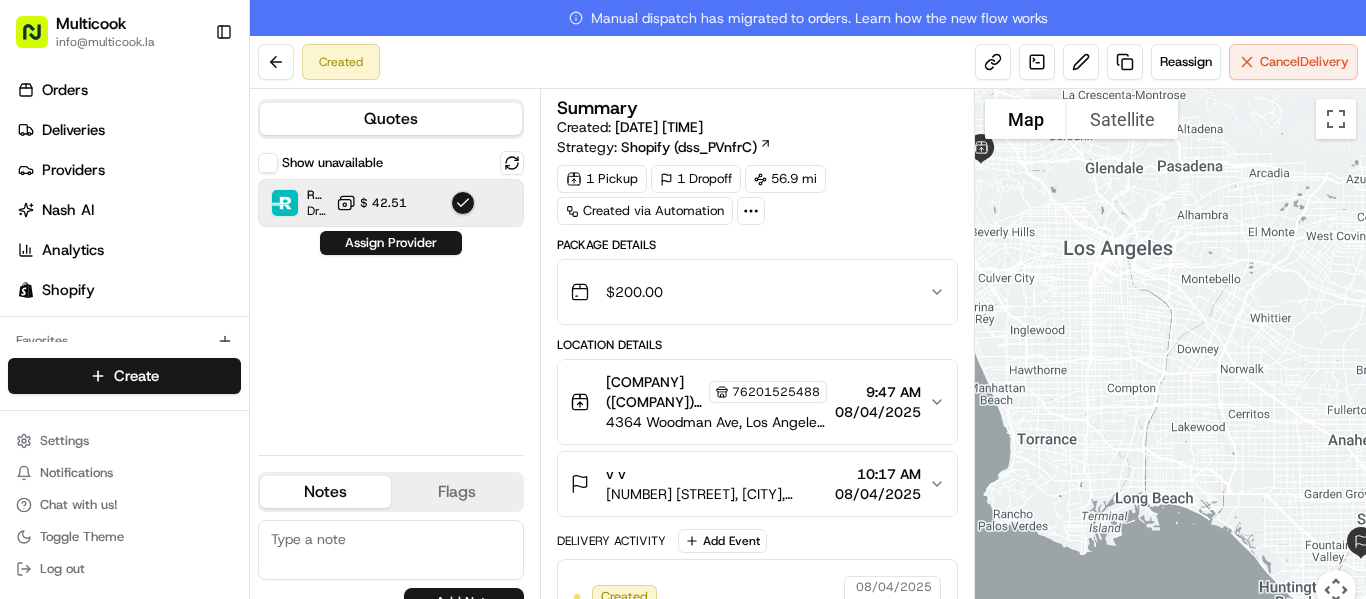 scroll, scrollTop: 0, scrollLeft: 0, axis: both 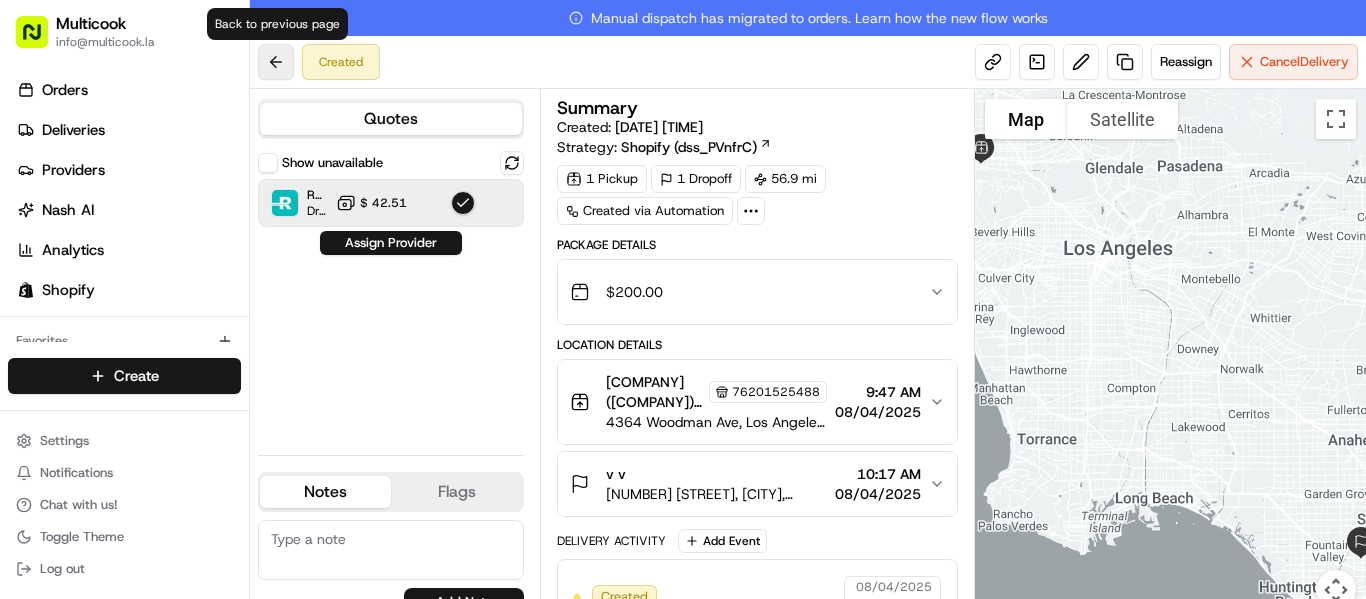 click at bounding box center (276, 62) 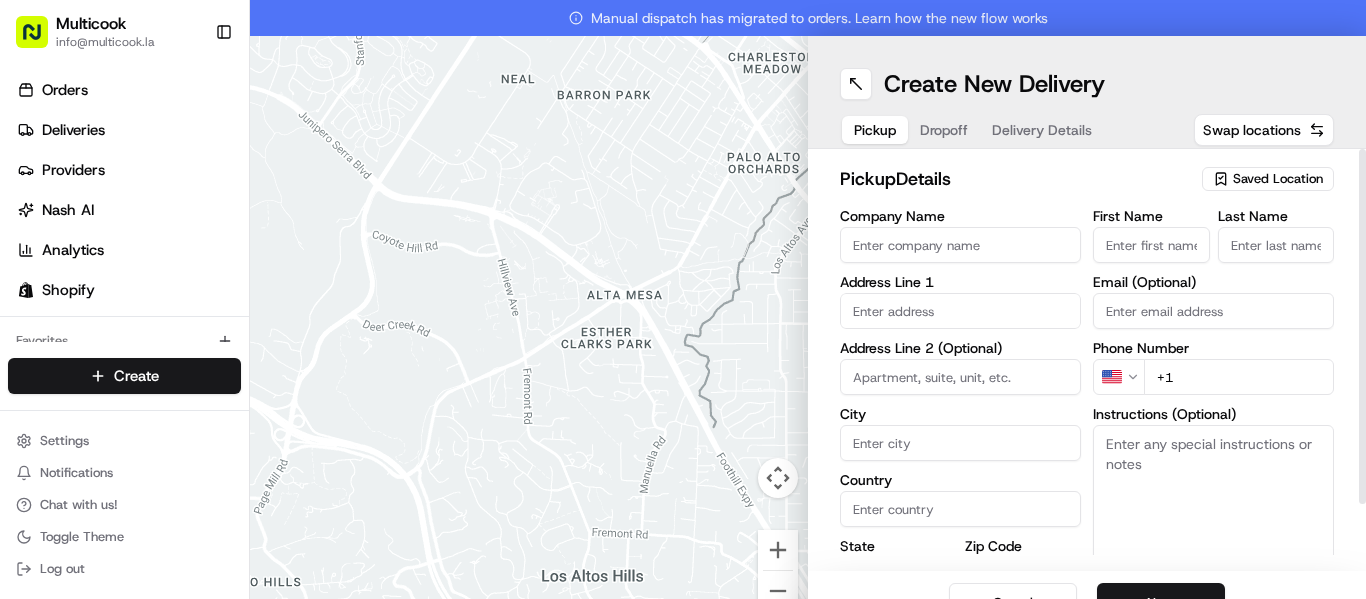 click at bounding box center [960, 311] 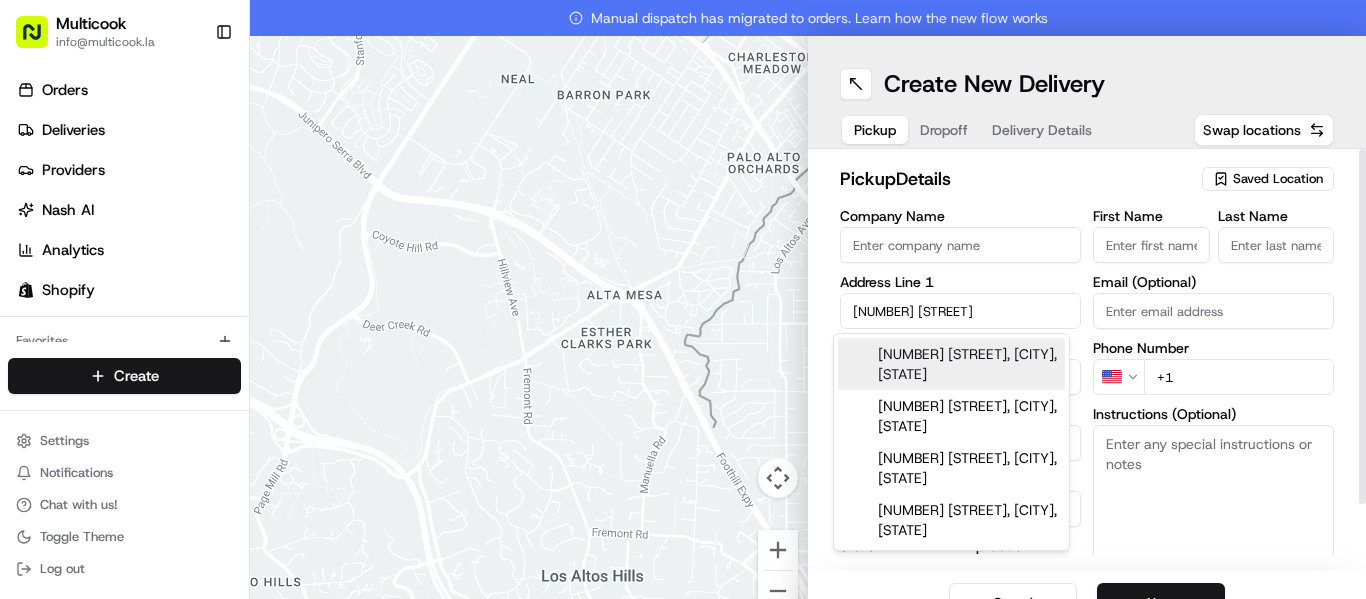 click on "[NUMBER] [STREET], [CITY], [STATE]" at bounding box center [951, 364] 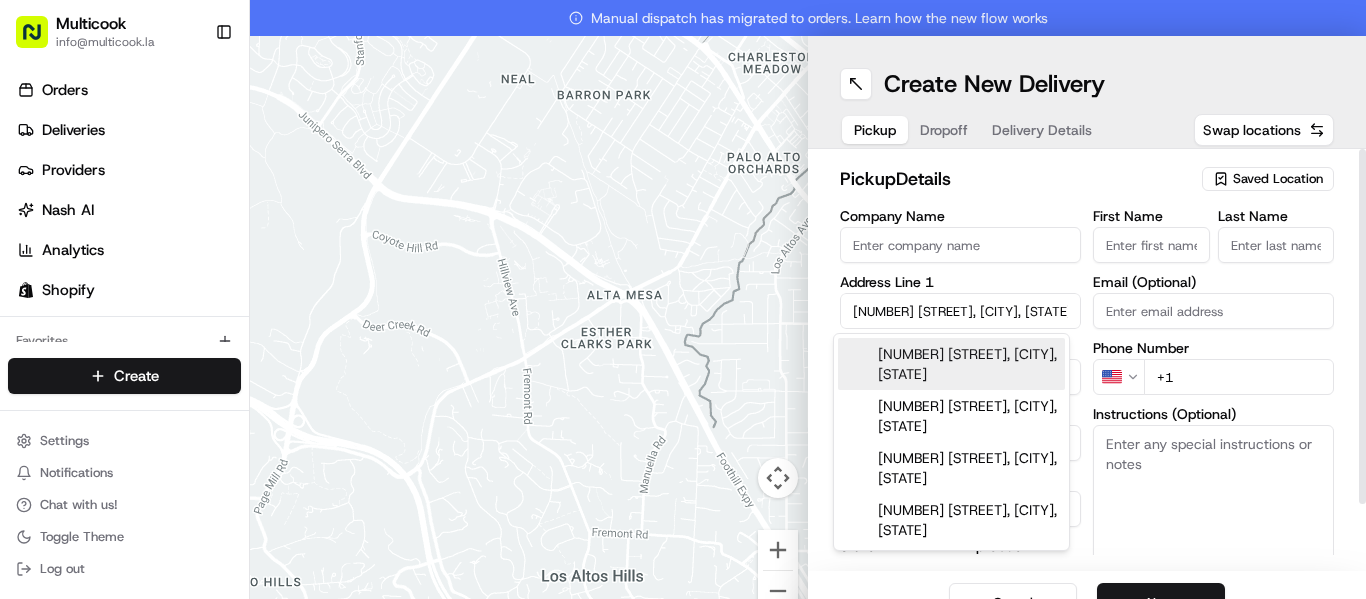 type on "[NUMBER] [STREET], [CITY], [STATE] [POSTAL_CODE], [COUNTRY]" 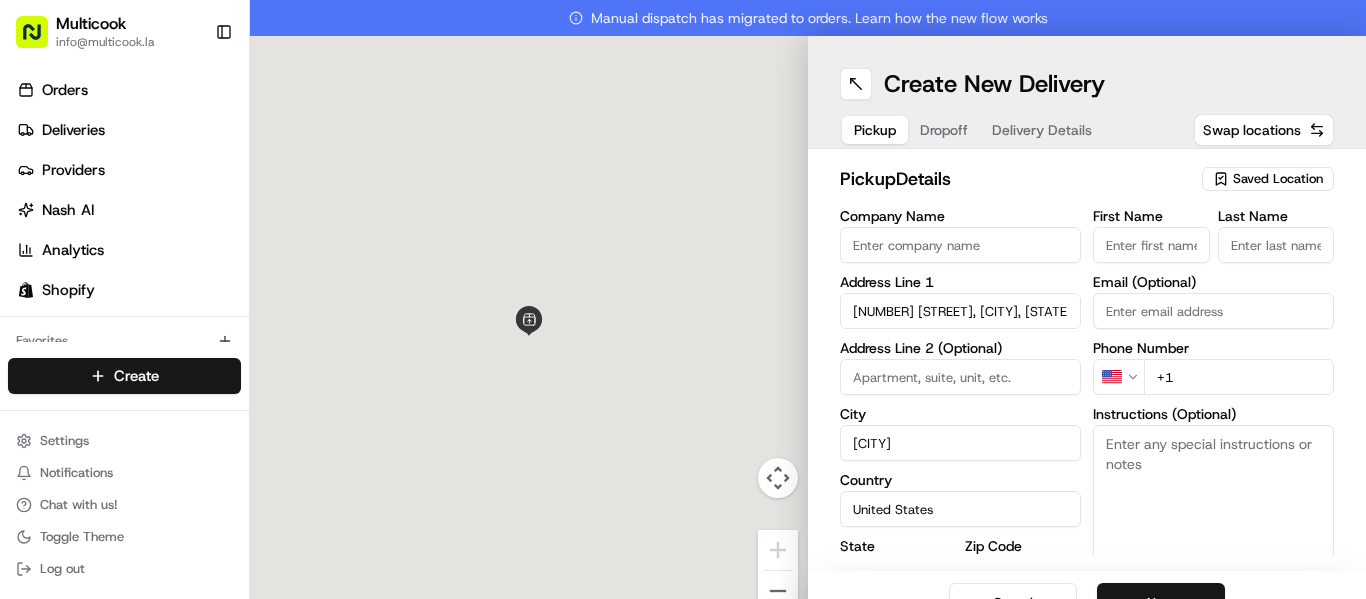 type on "[NUMBER] [STREET]" 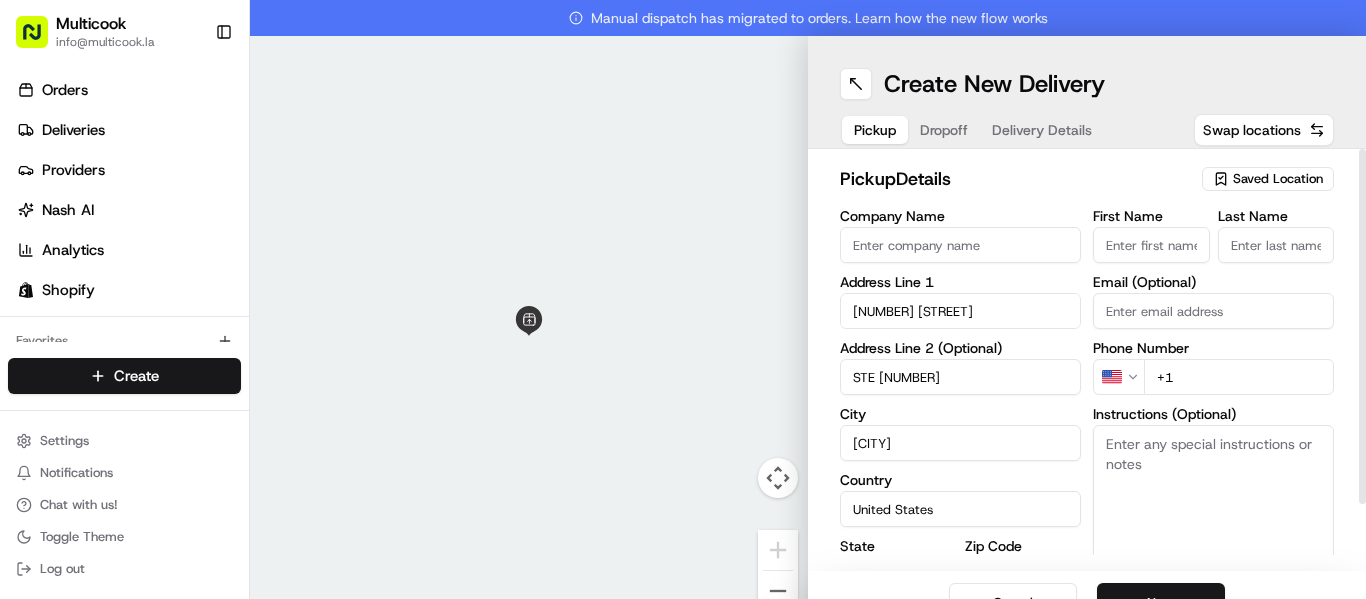 click on "Instructions (Optional)" at bounding box center [1213, 500] 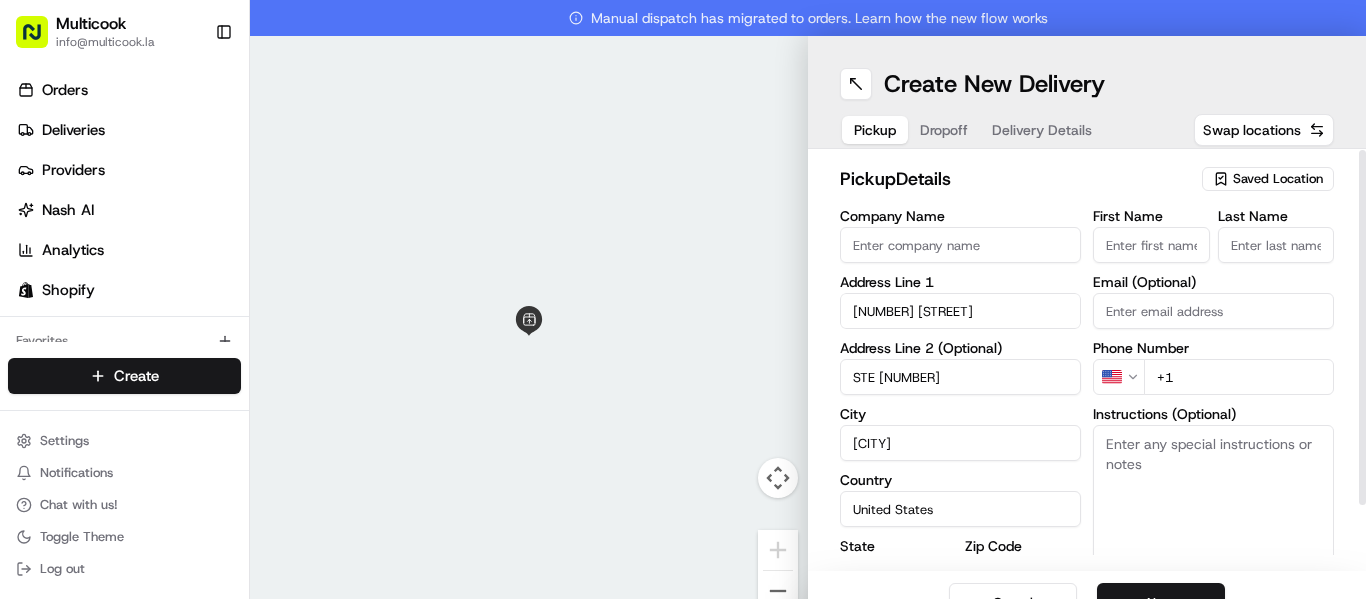 scroll, scrollTop: 74, scrollLeft: 0, axis: vertical 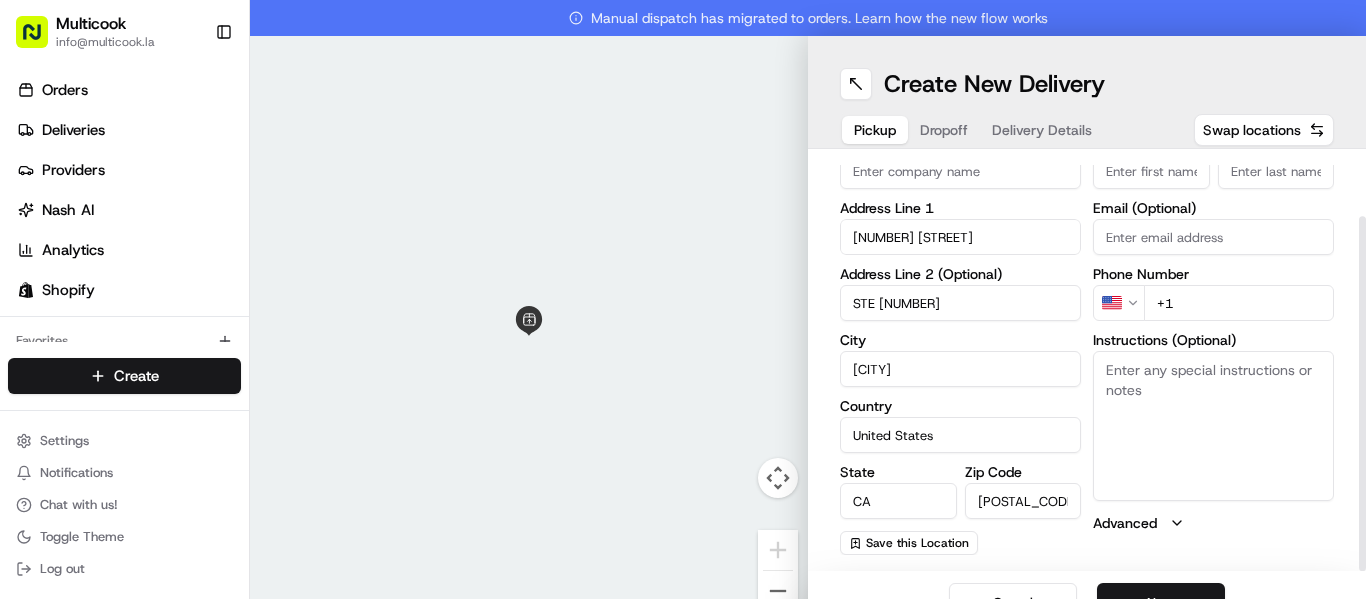 click on "STE [NUMBER]" at bounding box center (960, 303) 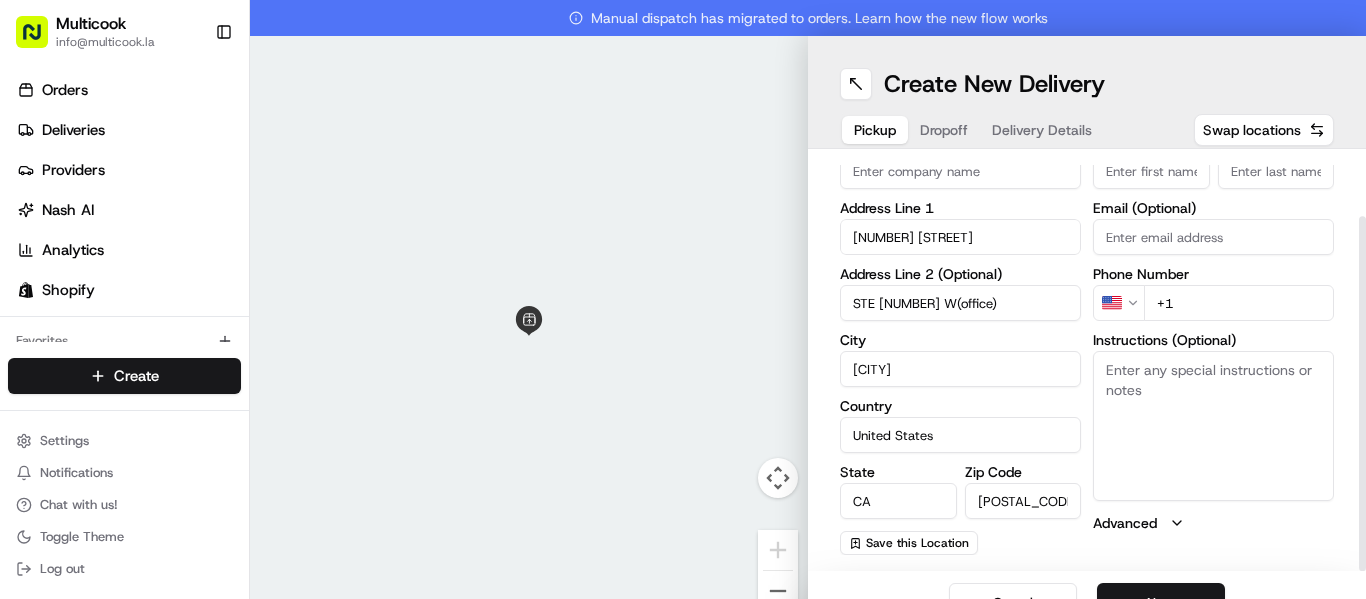 drag, startPoint x: 903, startPoint y: 294, endPoint x: 912, endPoint y: 299, distance: 10.29563 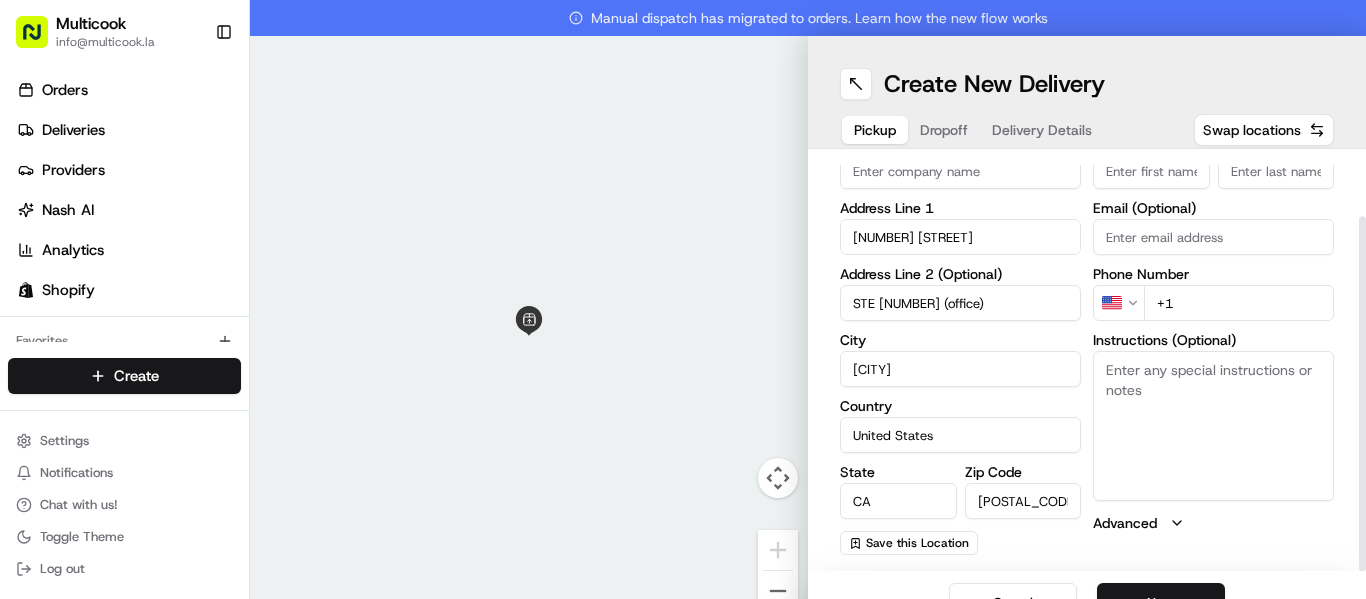 type on "STE [NUMBER] (office)" 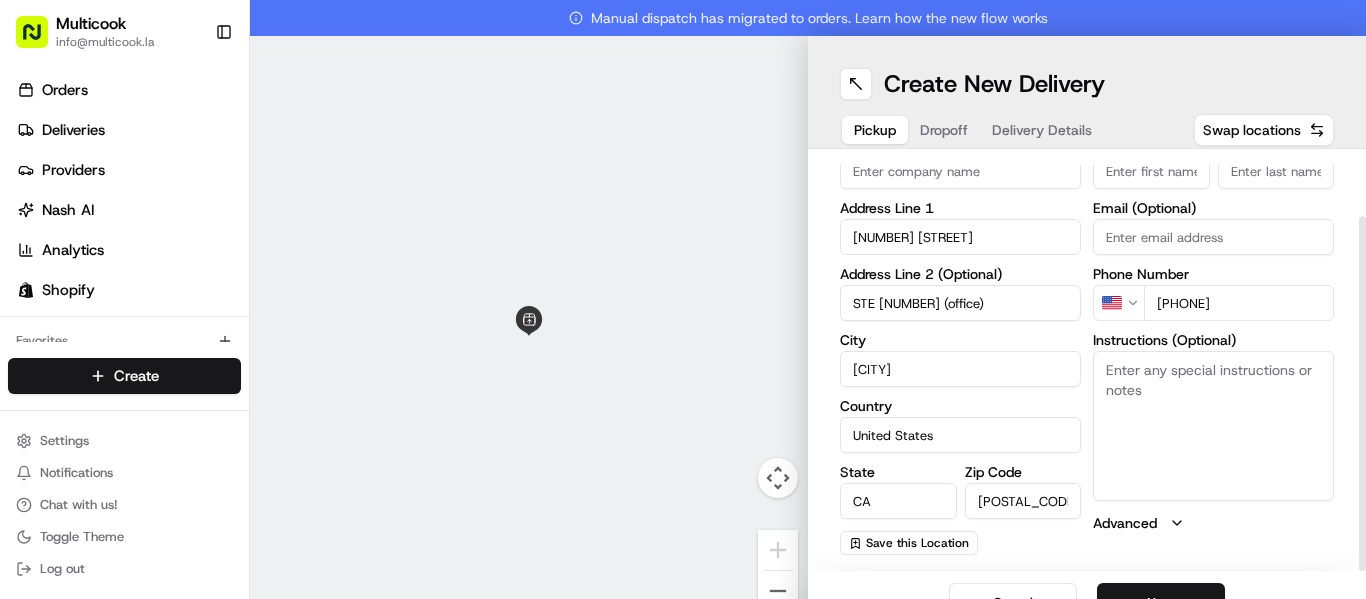 scroll, scrollTop: 36, scrollLeft: 0, axis: vertical 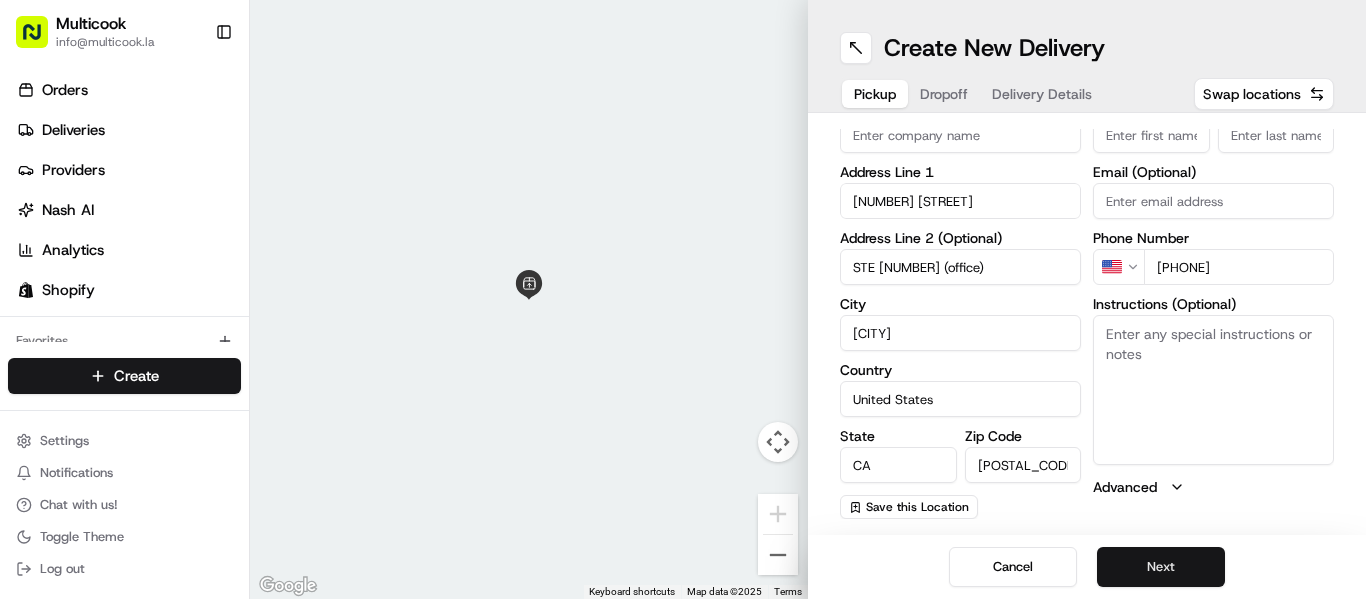 type on "[PHONE]" 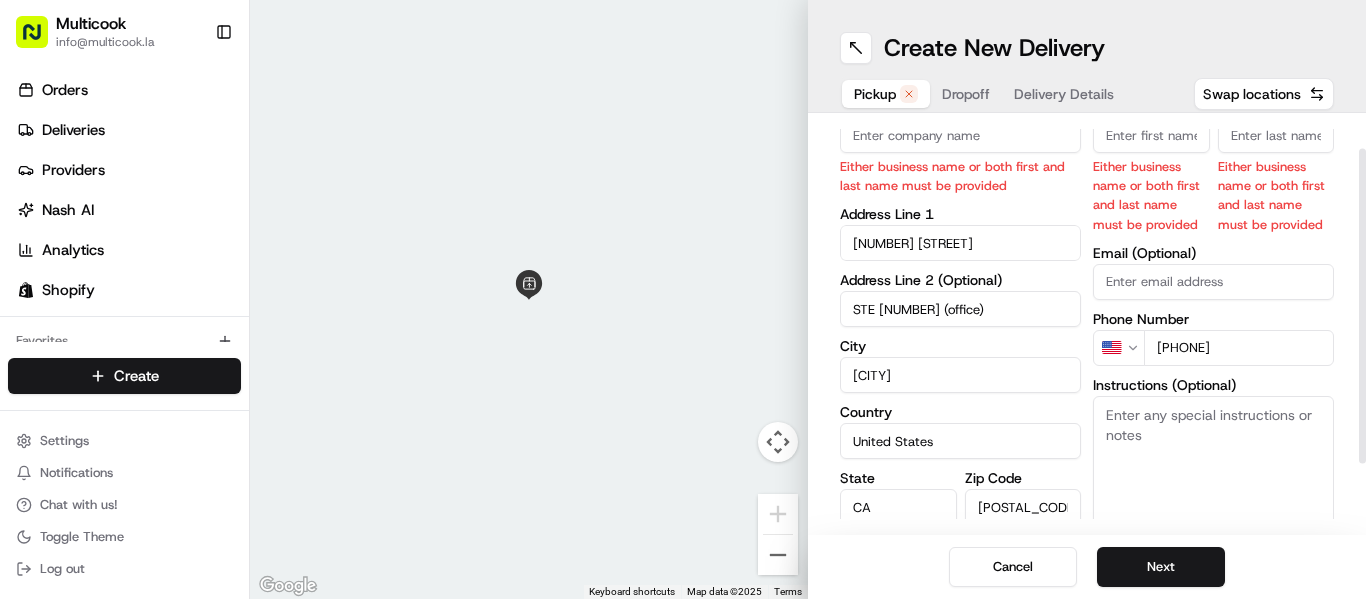 scroll, scrollTop: 0, scrollLeft: 0, axis: both 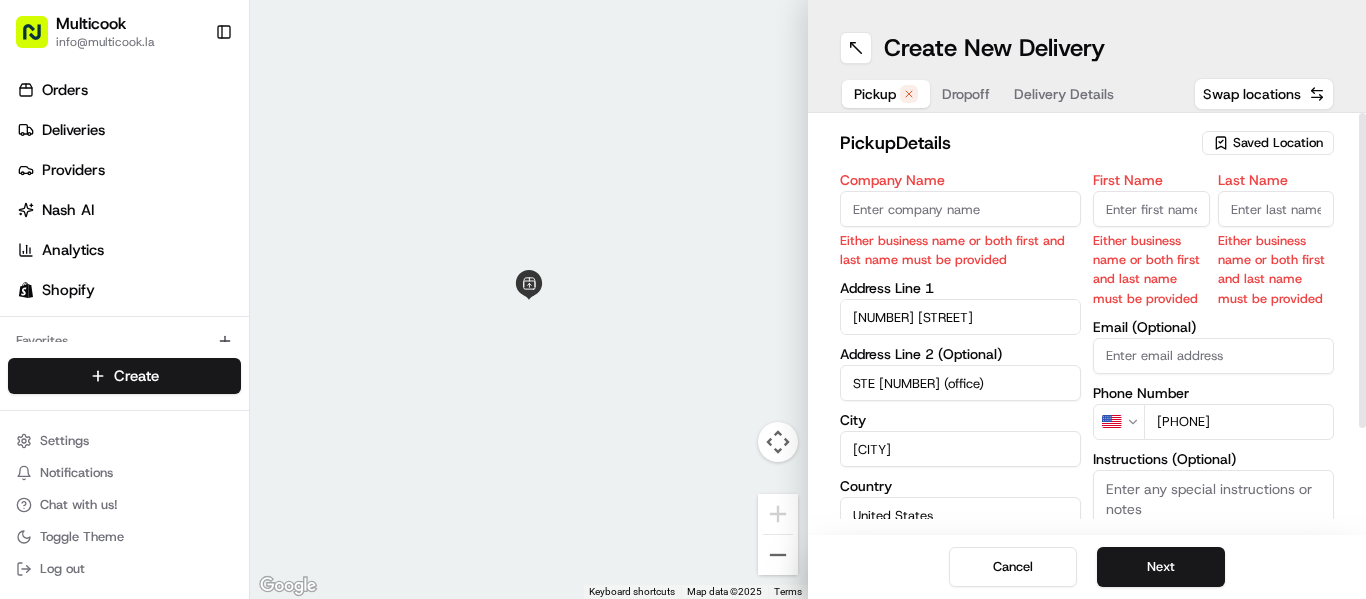 click on "First Name" at bounding box center (1151, 209) 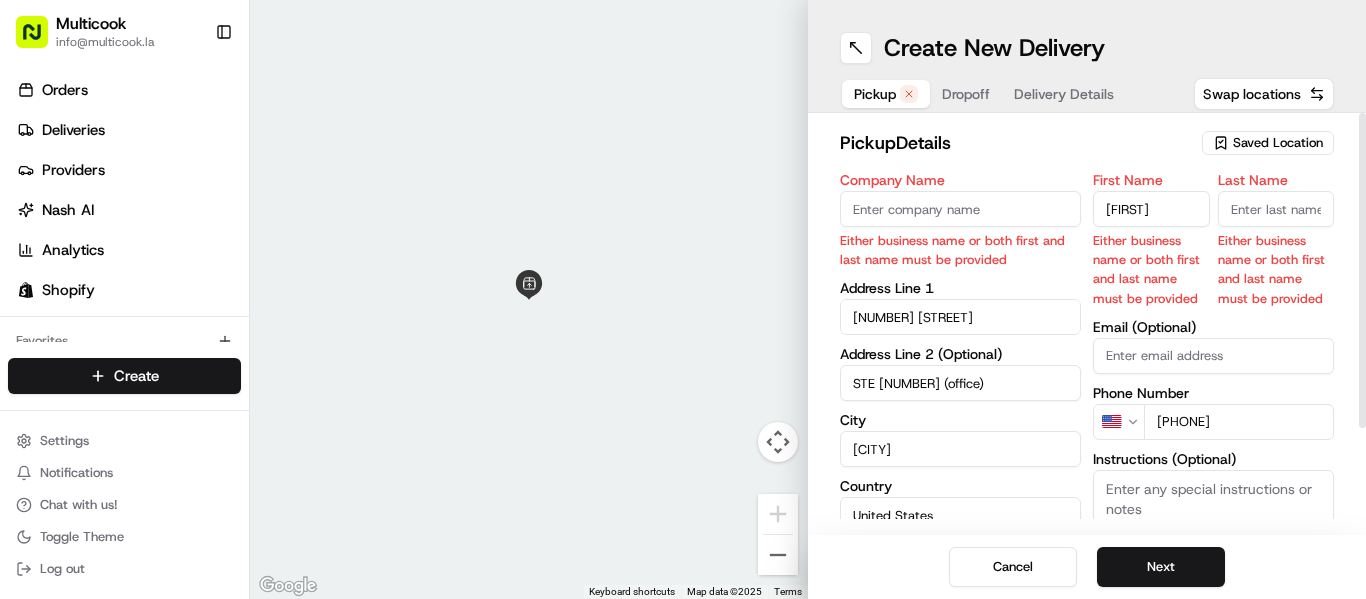 type on "[FIRST]" 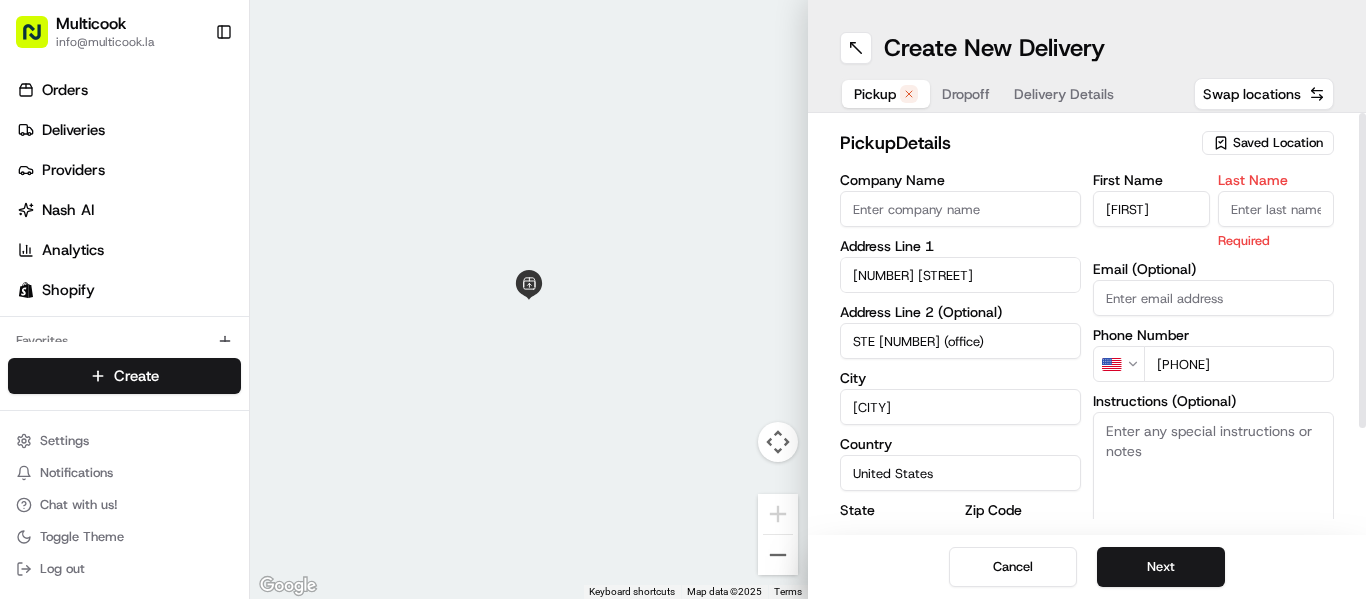 click on "Last Name" at bounding box center [1276, 209] 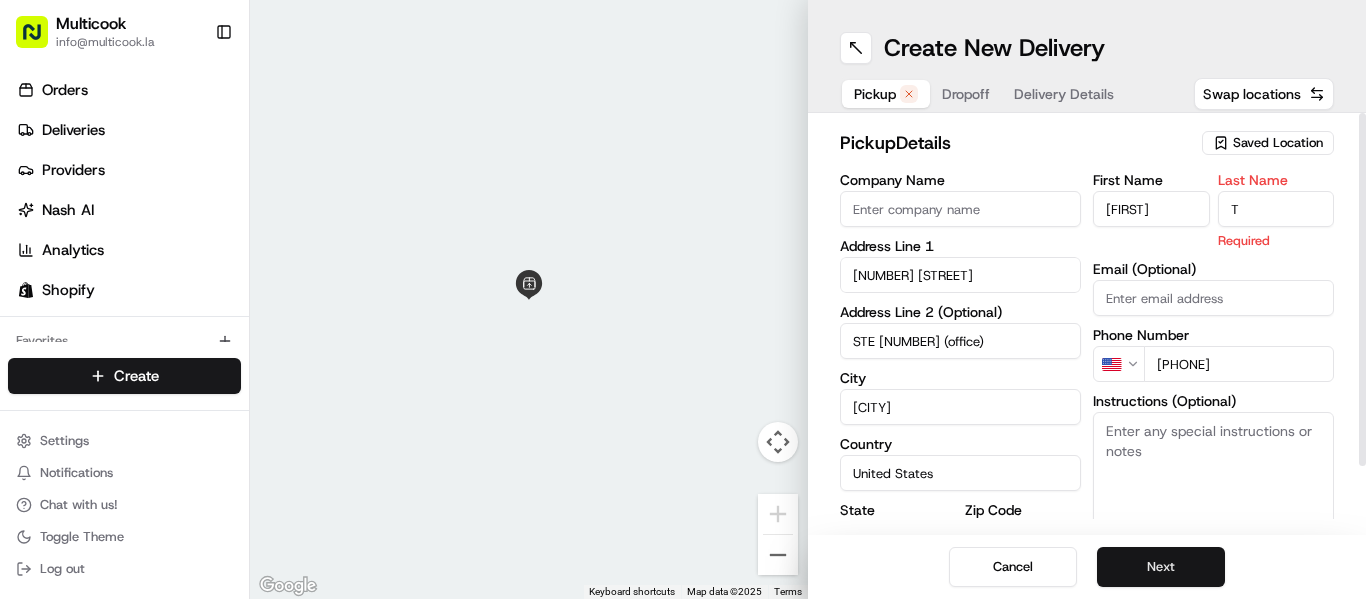 type on "T" 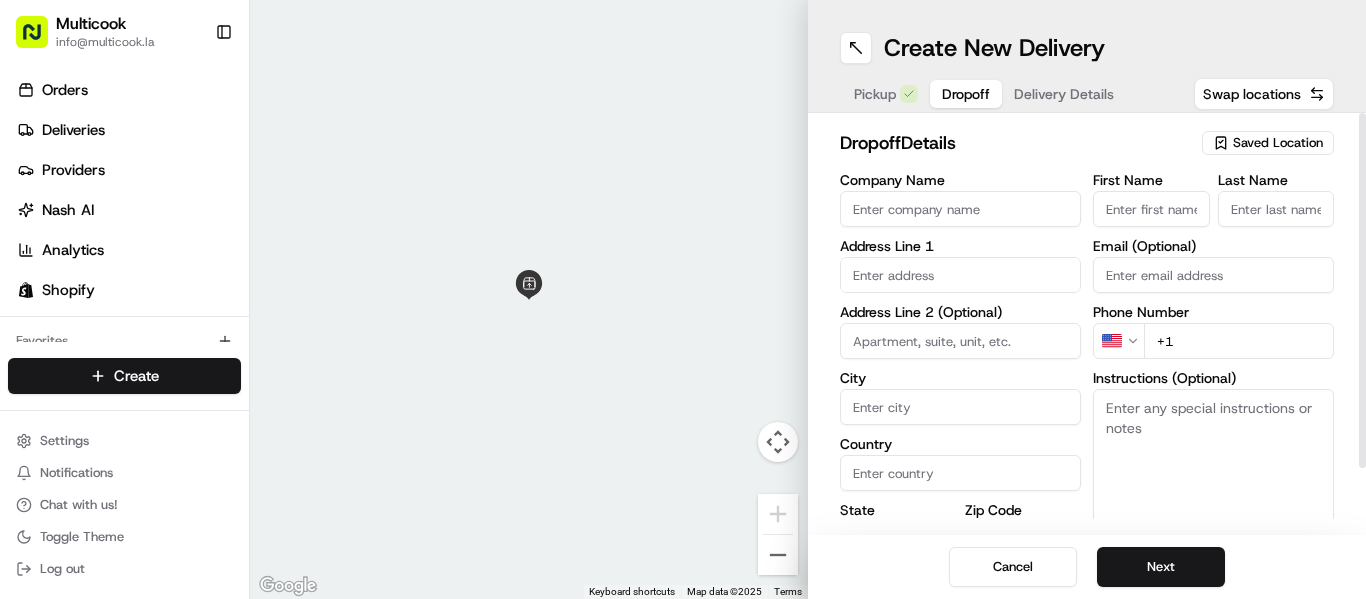 click on "Company Name" at bounding box center (960, 209) 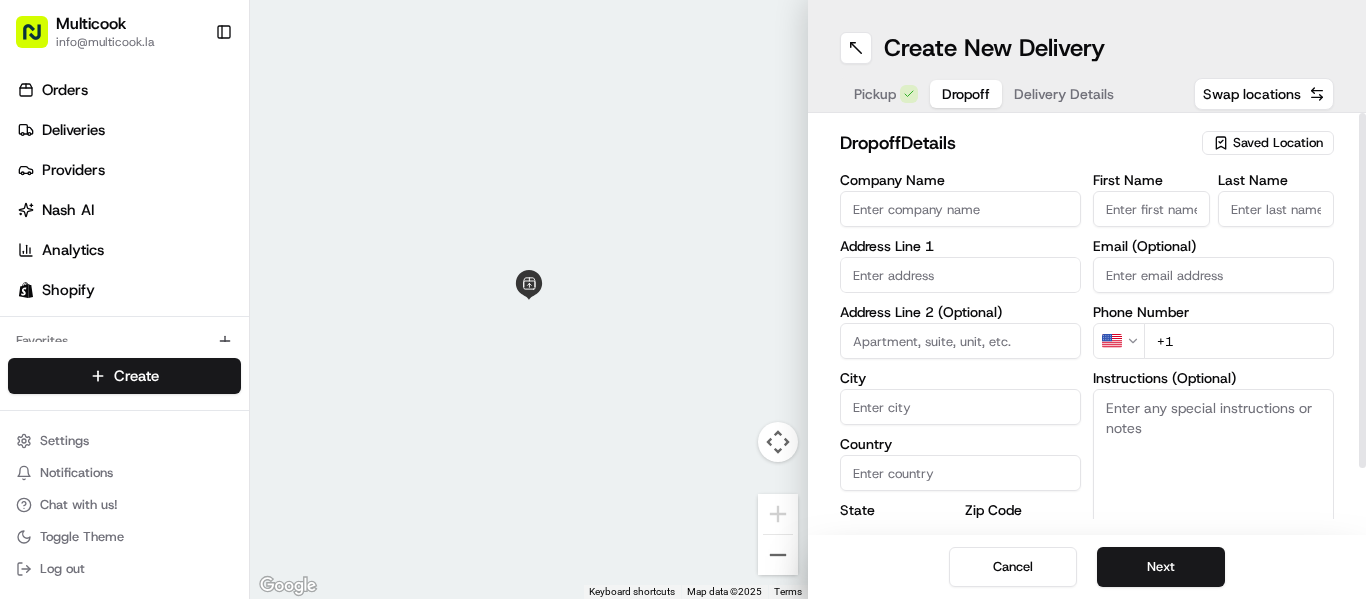 click on "Saved Location" at bounding box center (1278, 143) 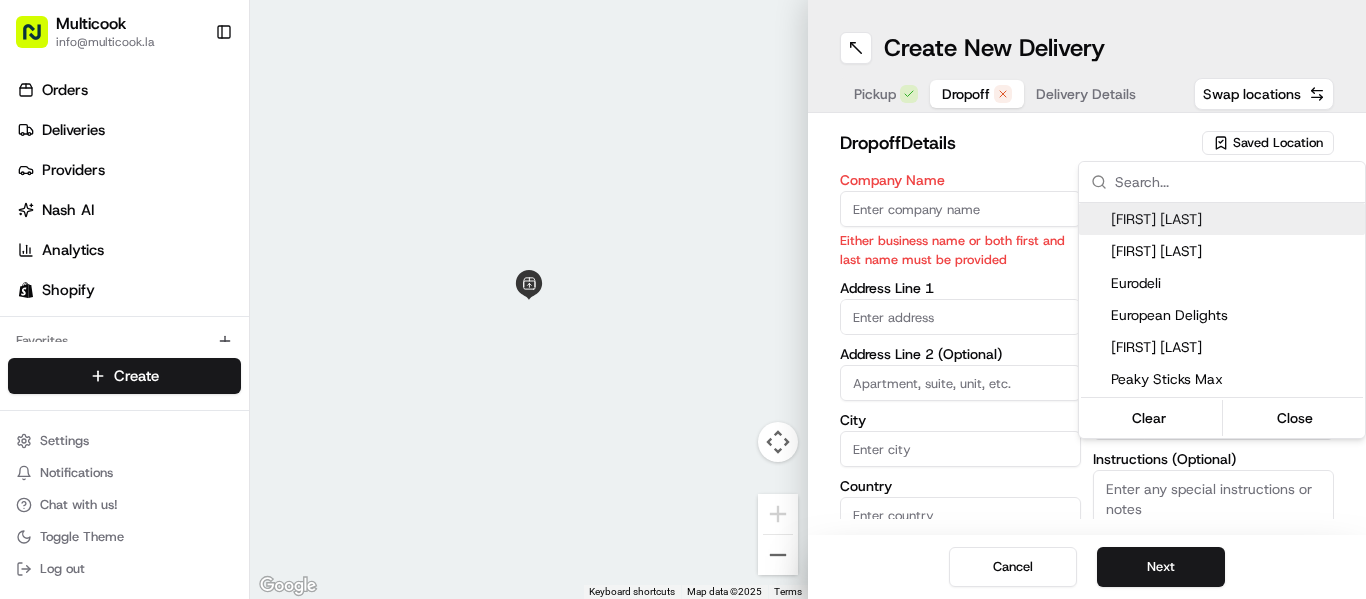 click on "BIG EMPTY T
Close Delivery Details Created Check the progress of the delivery. Provider Roadie (P2P) - Provider Id [NUMBER] Dropoff ETA - Price [PRICE] Distance [DISTANCE] mi To navigate the map with touch gestures double-tap and hold your finger on the map, then drag the map. ← Move left → Move right ↑ Move up ↓ Move down + Zoom in - Zoom out Home Jump left by 75% End Jump right by 75% Page Up Jump up by 75% Page Down Jump down by 75% Keyboard shortcuts Map Data Map data ©2025 Map data ©2025 [DISTANCE] m  Click to toggle between metric and imperial units Terms Report a map error Create New Delivery Pickup Dropoff Delivery Details Swap locations [CITY]" at bounding box center (683, 299) 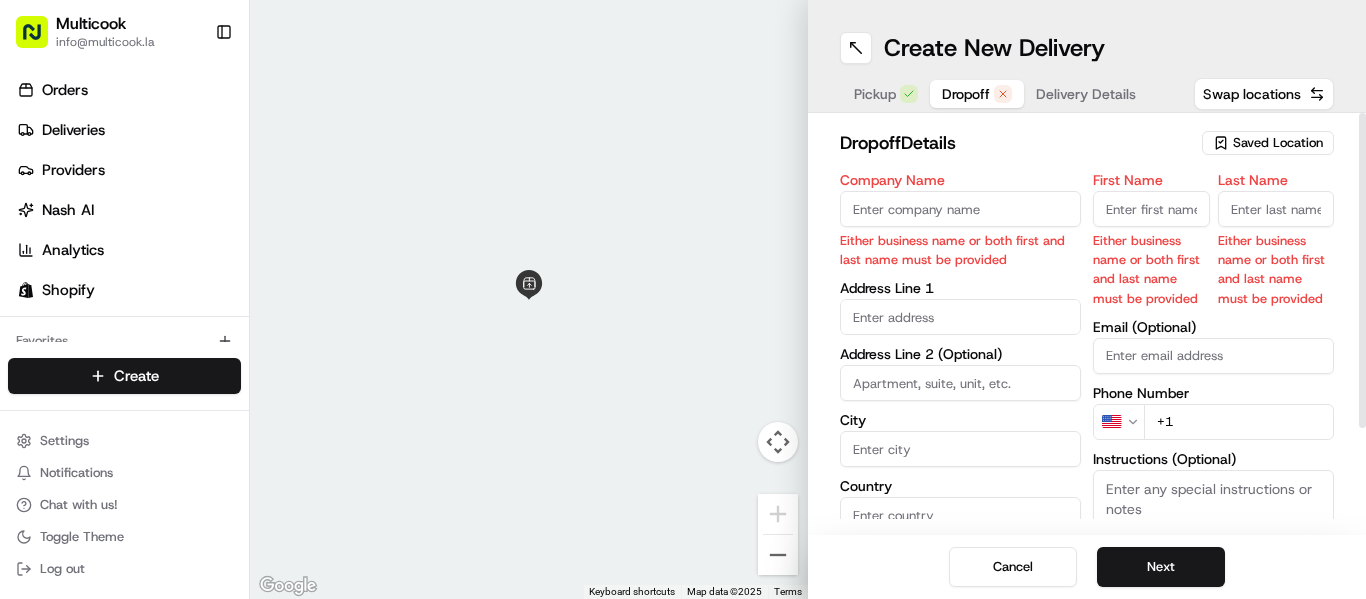 click on "Company Name" at bounding box center (960, 209) 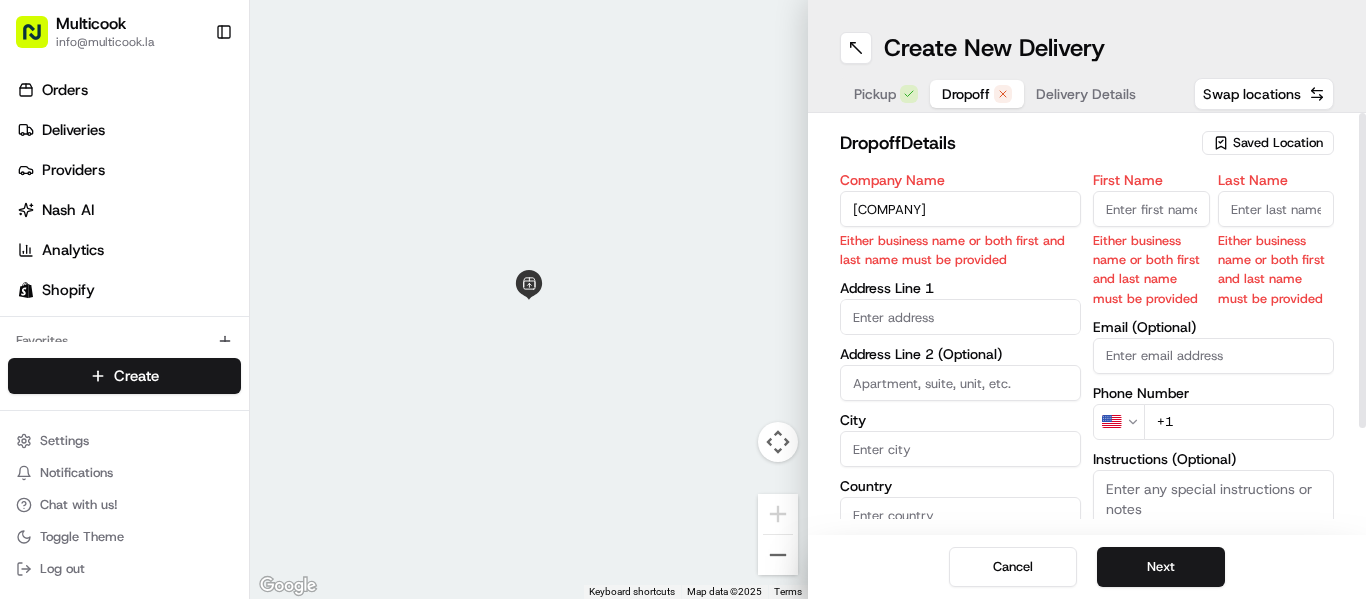 type on "[NUMBER] [STREET], [CITY], [STATE]" 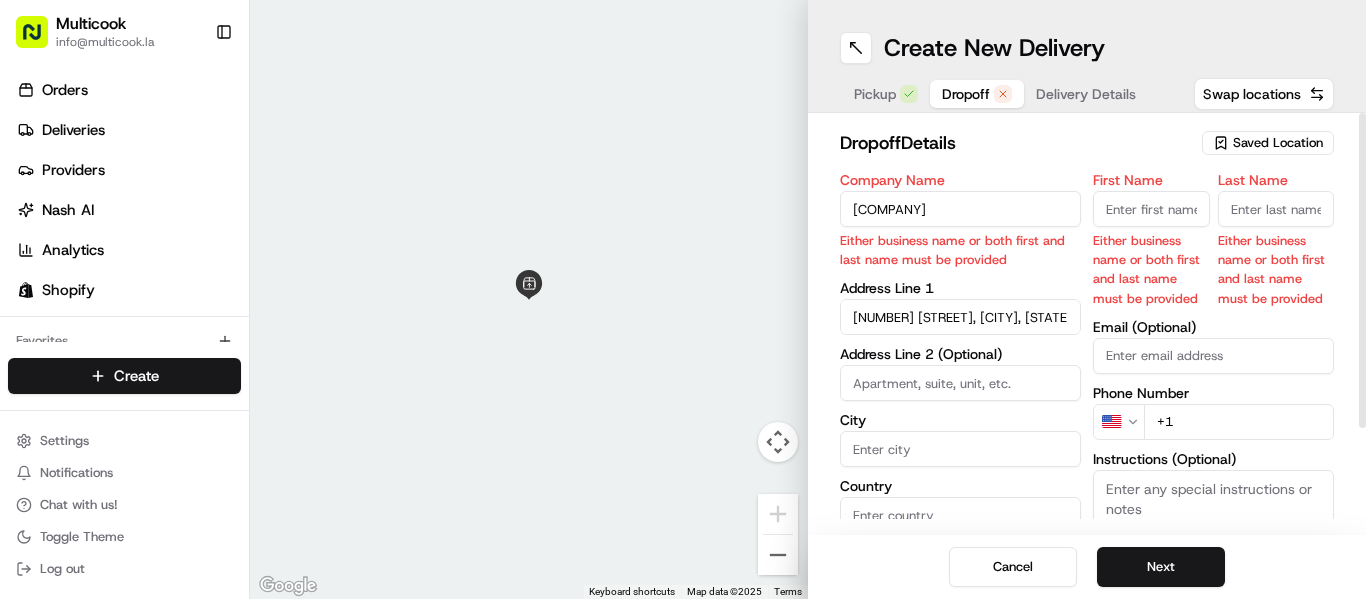 type on "Los Angeles" 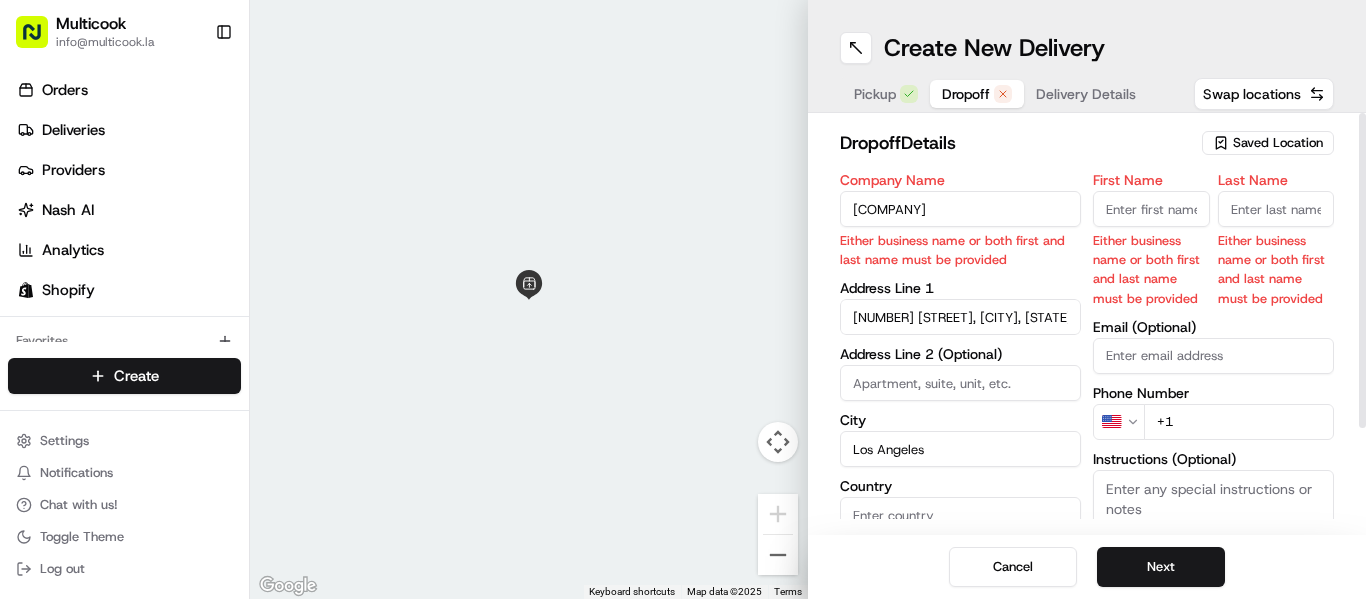 type on "United States" 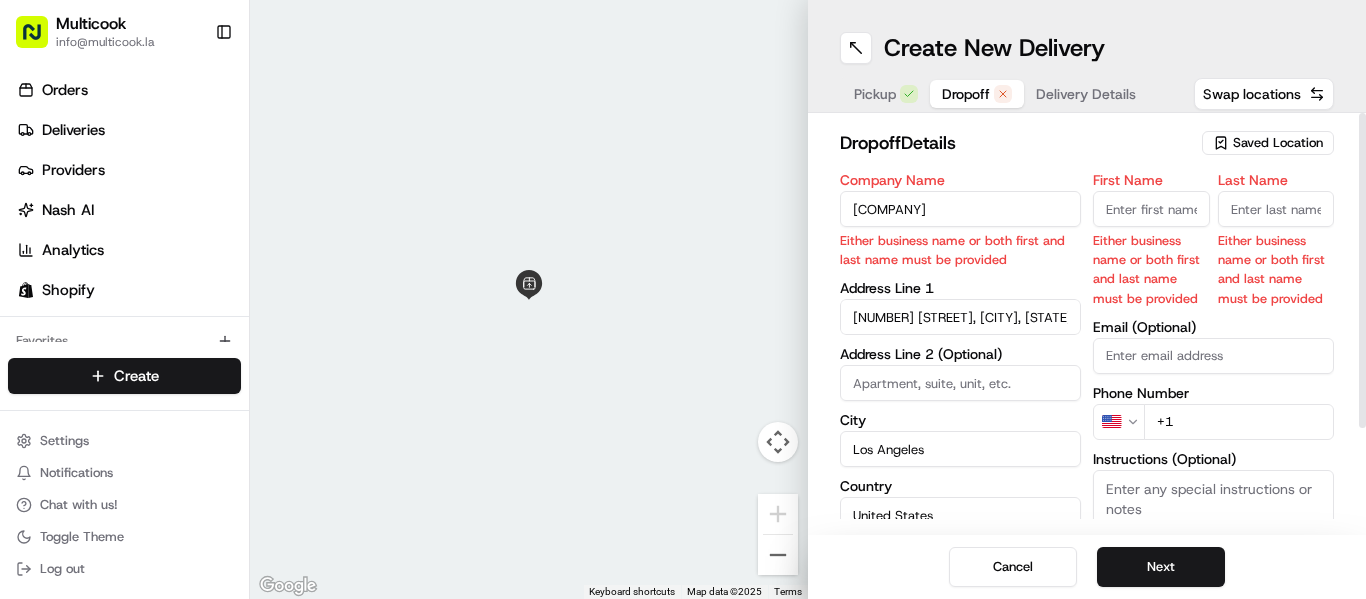 type on "CA" 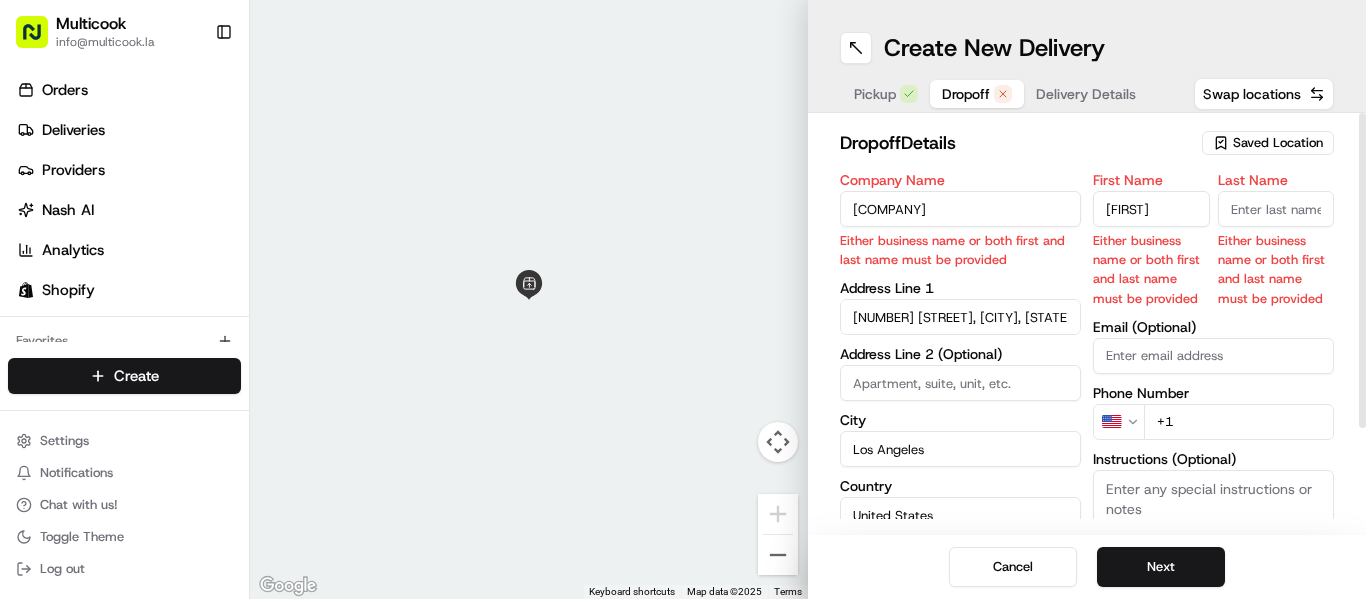 type on "[LAST]" 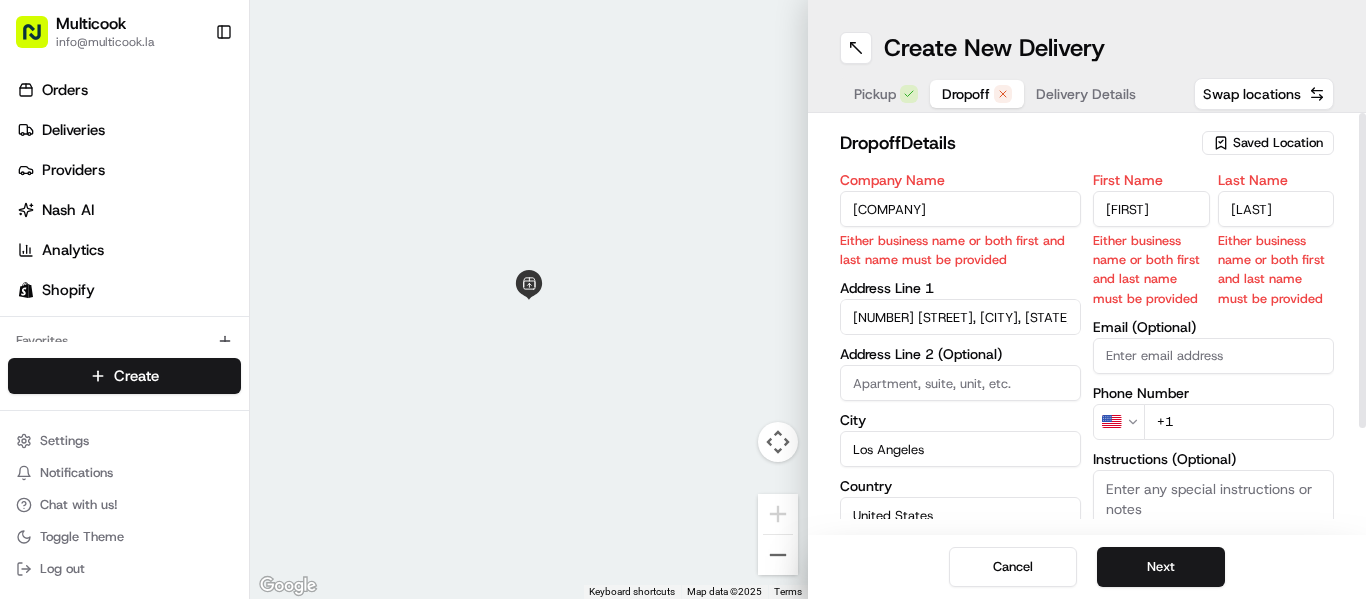 type on "info@multicook.la" 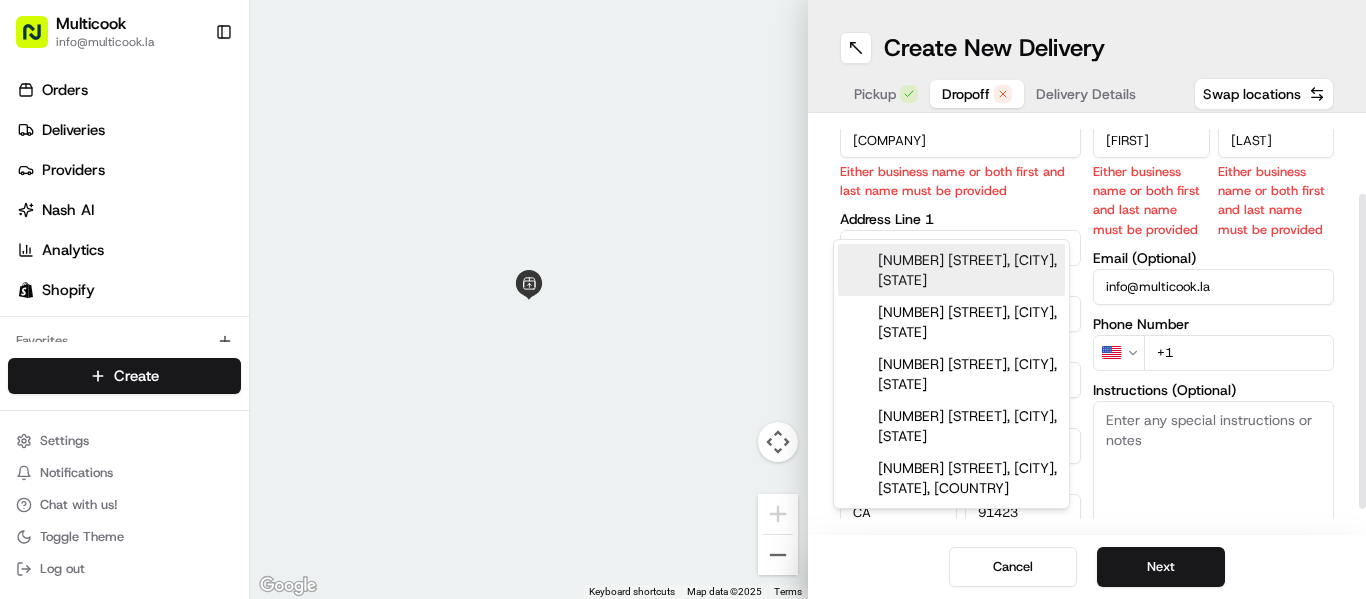 scroll, scrollTop: 100, scrollLeft: 0, axis: vertical 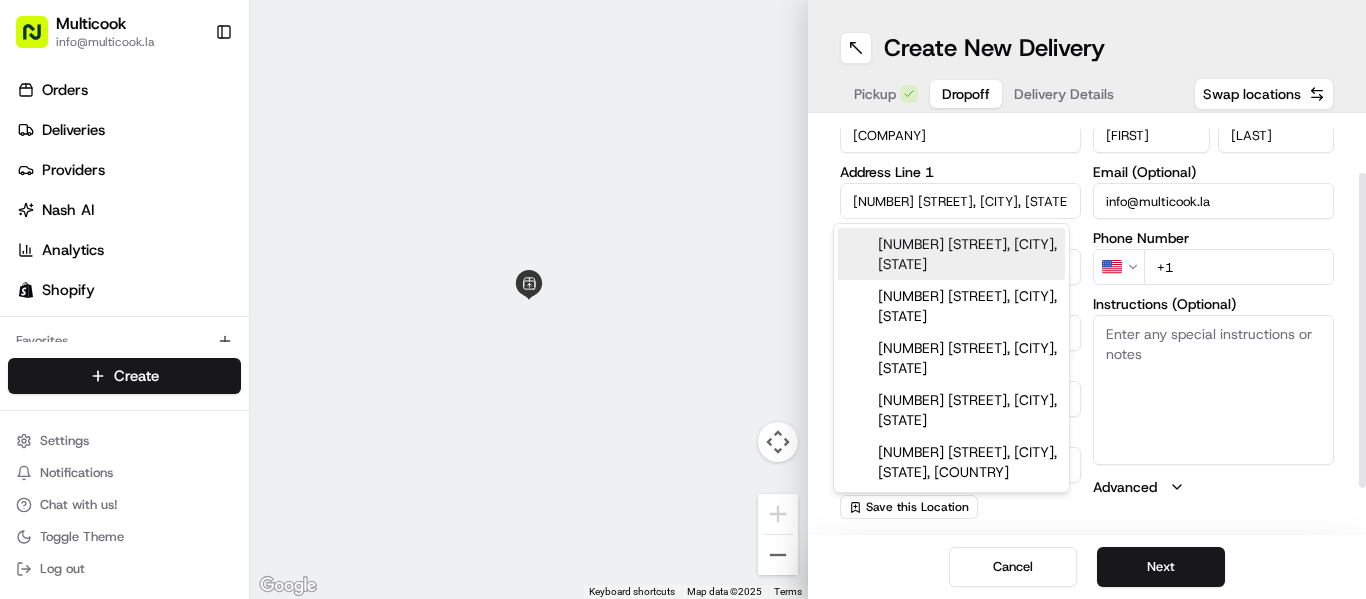 click on "First Name [FIRST] Last Name [LAST] Email (Optional) [EMAIL] Phone Number US [PHONE] Instructions (Optional) Advanced" at bounding box center [1213, 309] 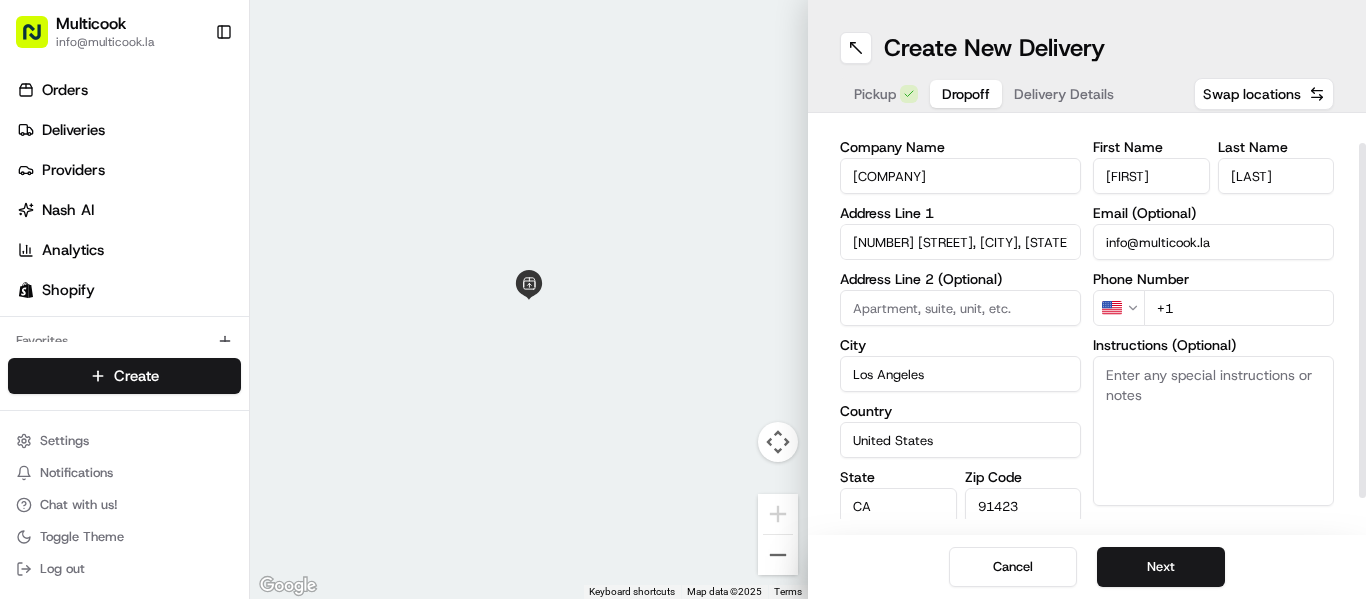 scroll, scrollTop: 0, scrollLeft: 0, axis: both 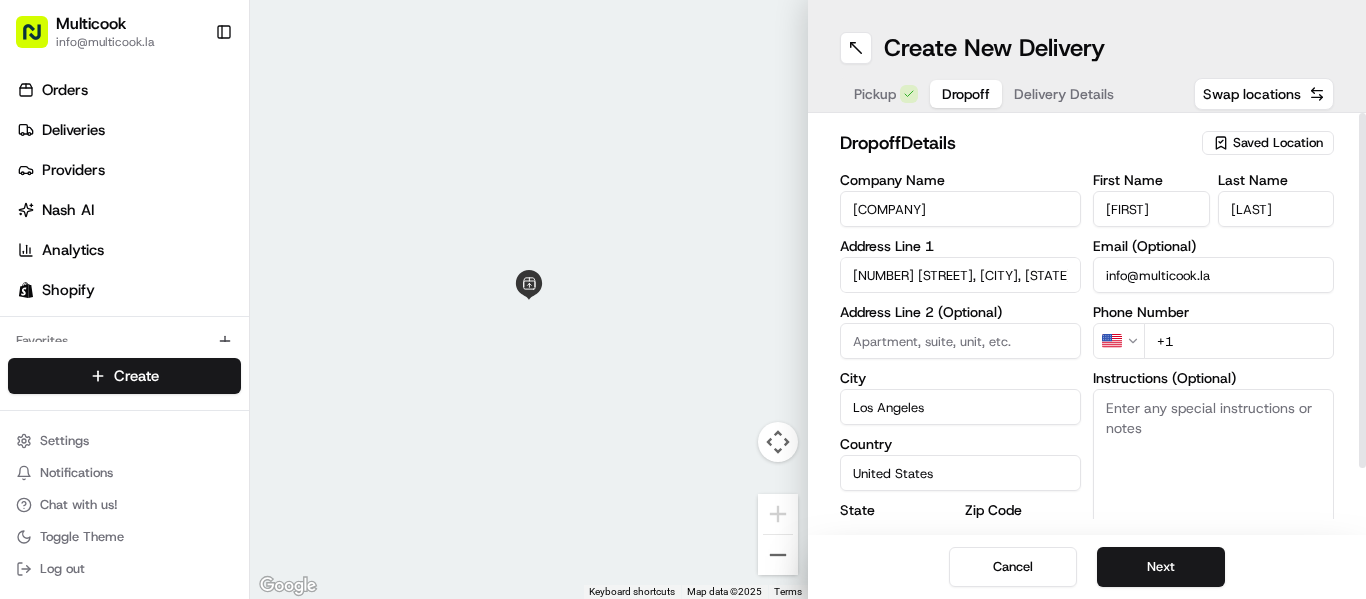 click on "Saved Location" at bounding box center (1278, 143) 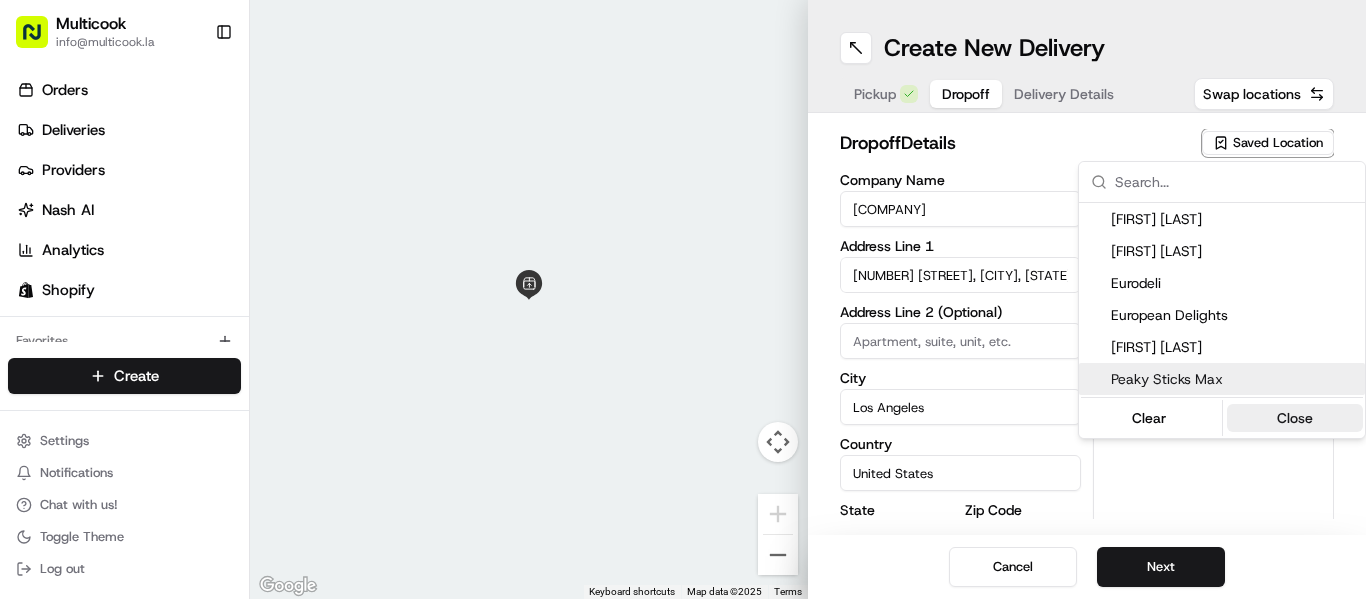 click on "Close" at bounding box center (1295, 418) 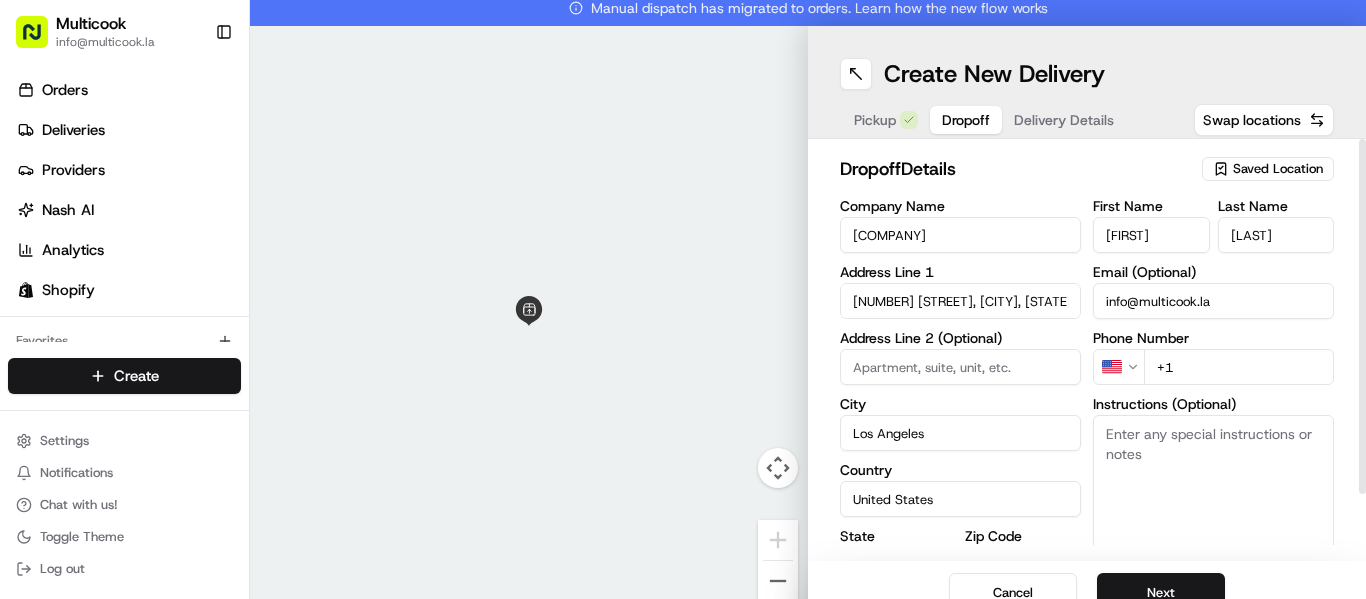 scroll, scrollTop: 0, scrollLeft: 0, axis: both 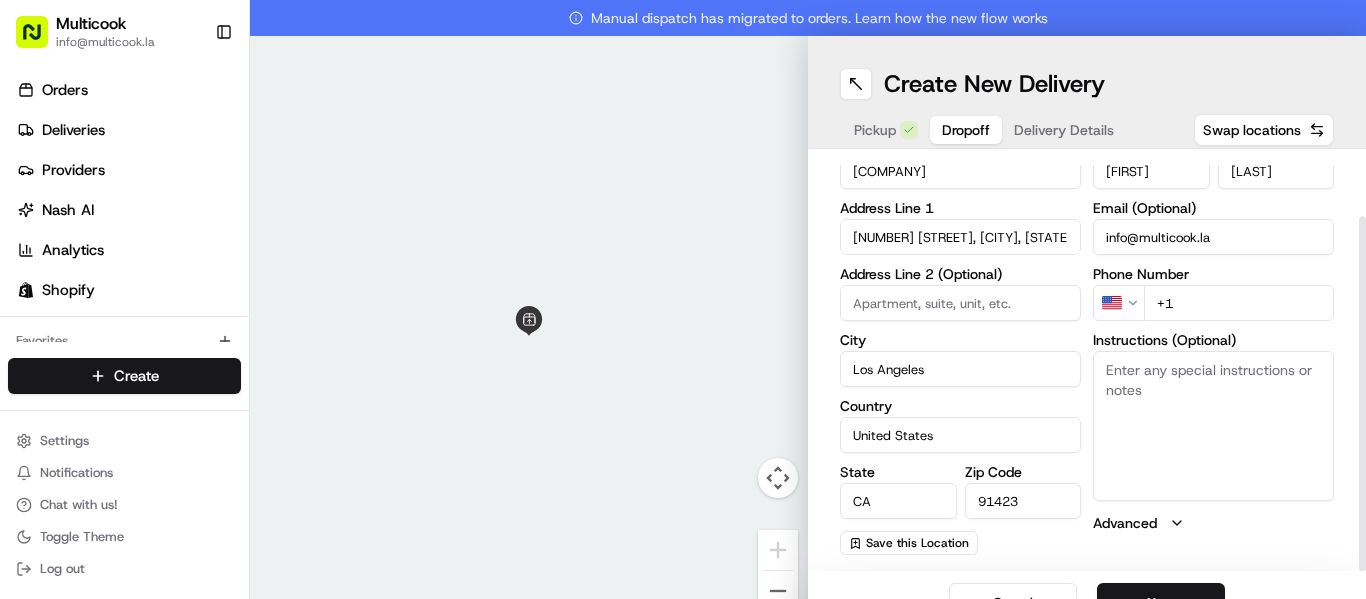click on "+1" at bounding box center [1239, 303] 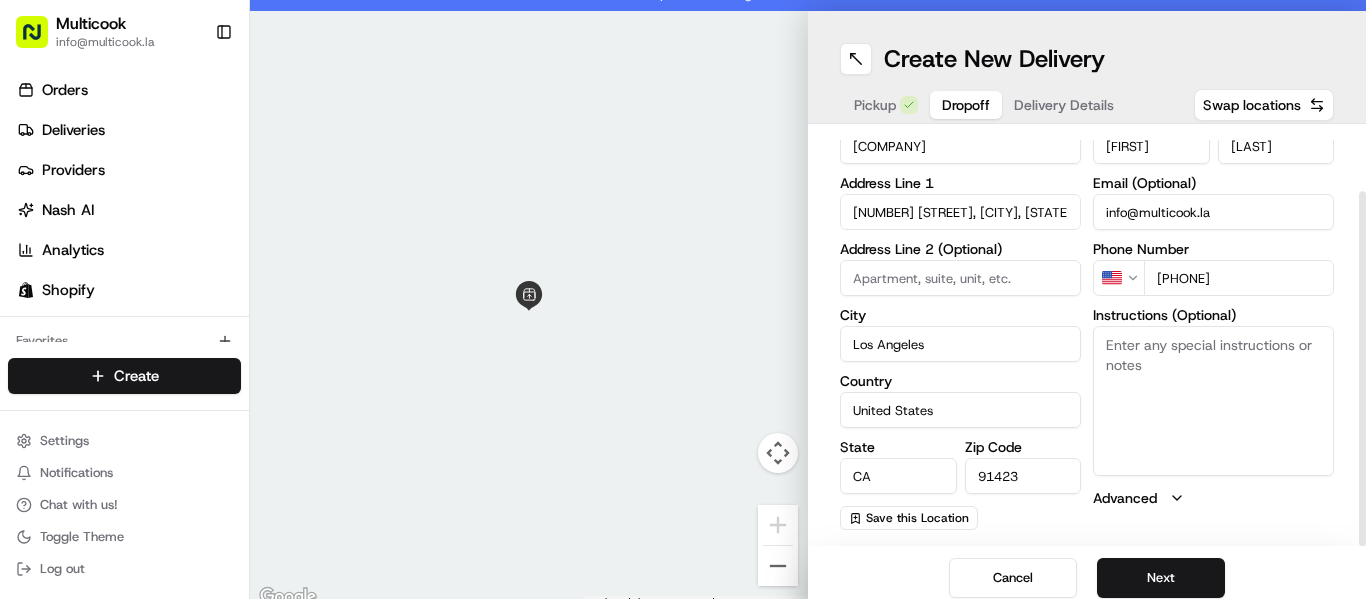 scroll, scrollTop: 36, scrollLeft: 0, axis: vertical 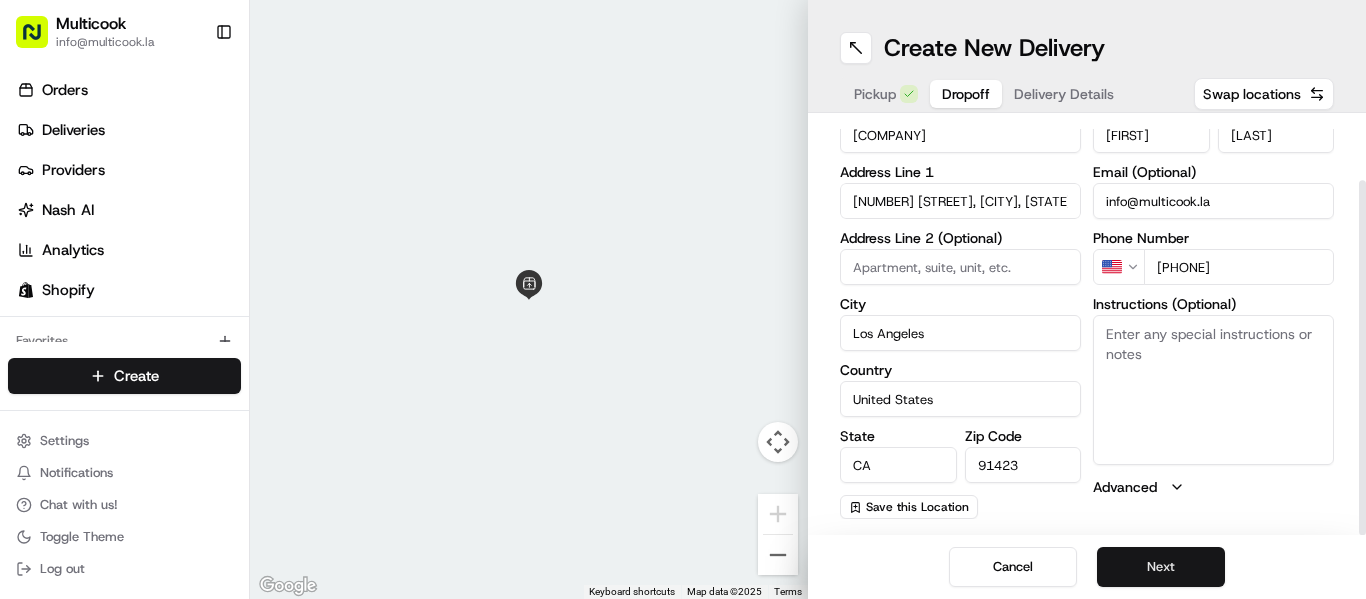 type on "[PHONE]" 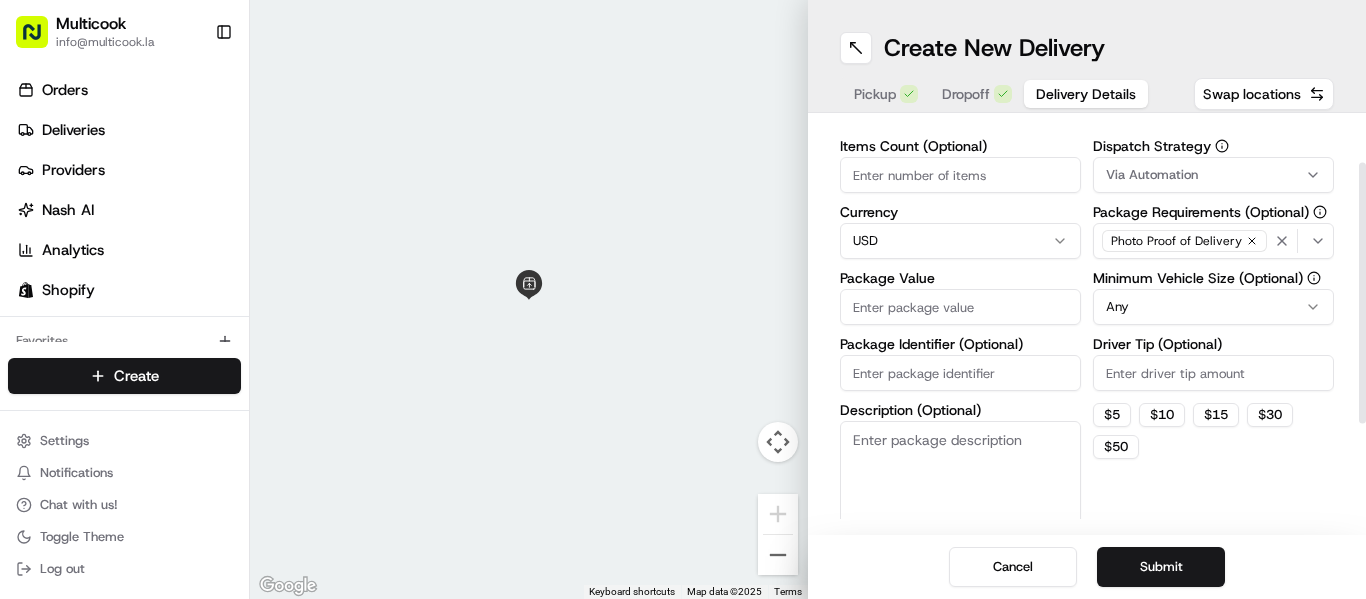 click on "Items Count (Optional)" at bounding box center [960, 175] 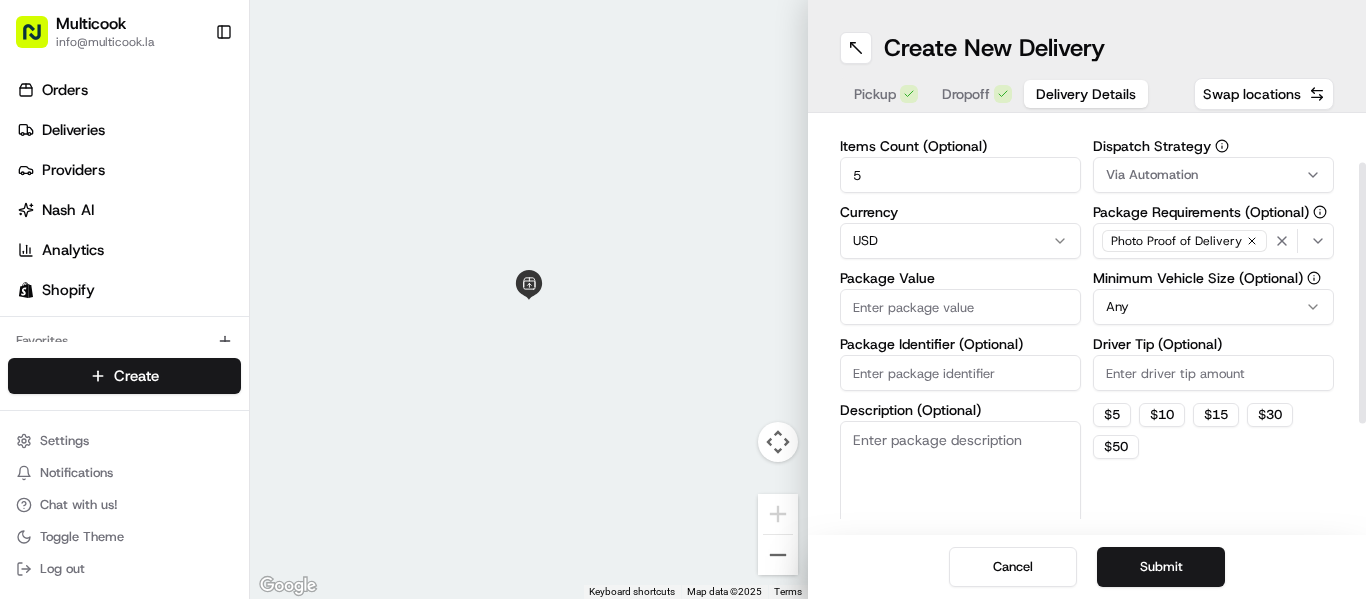 type on "5" 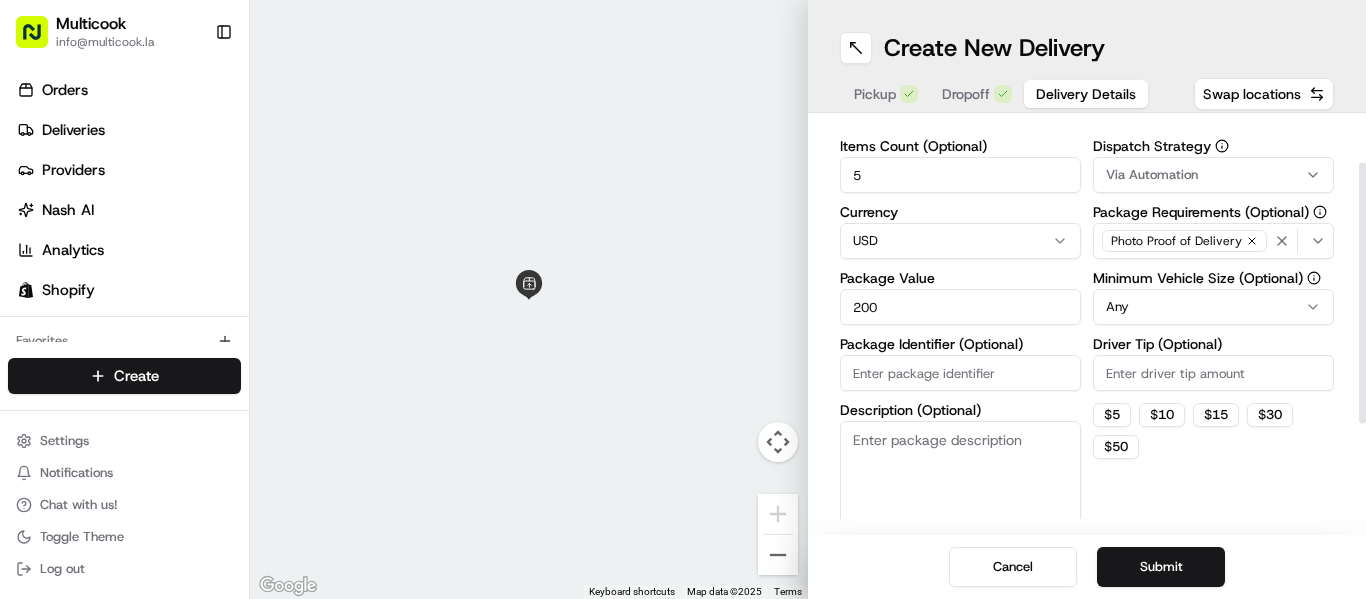 type on "200" 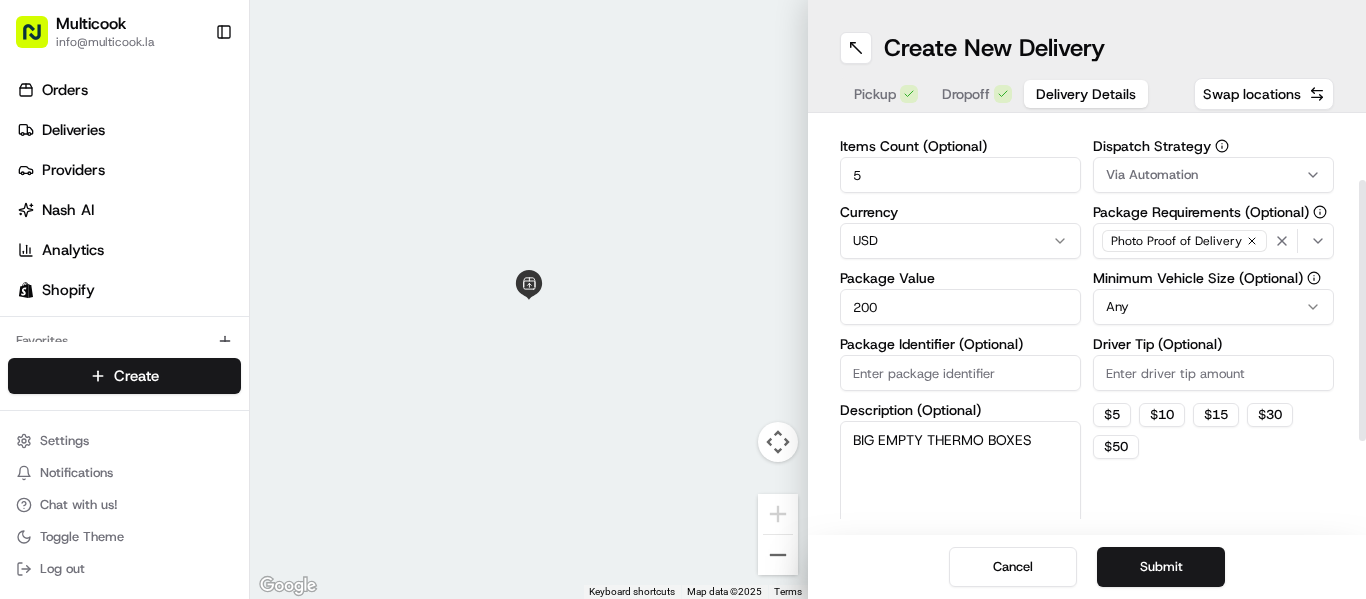 scroll, scrollTop: 174, scrollLeft: 0, axis: vertical 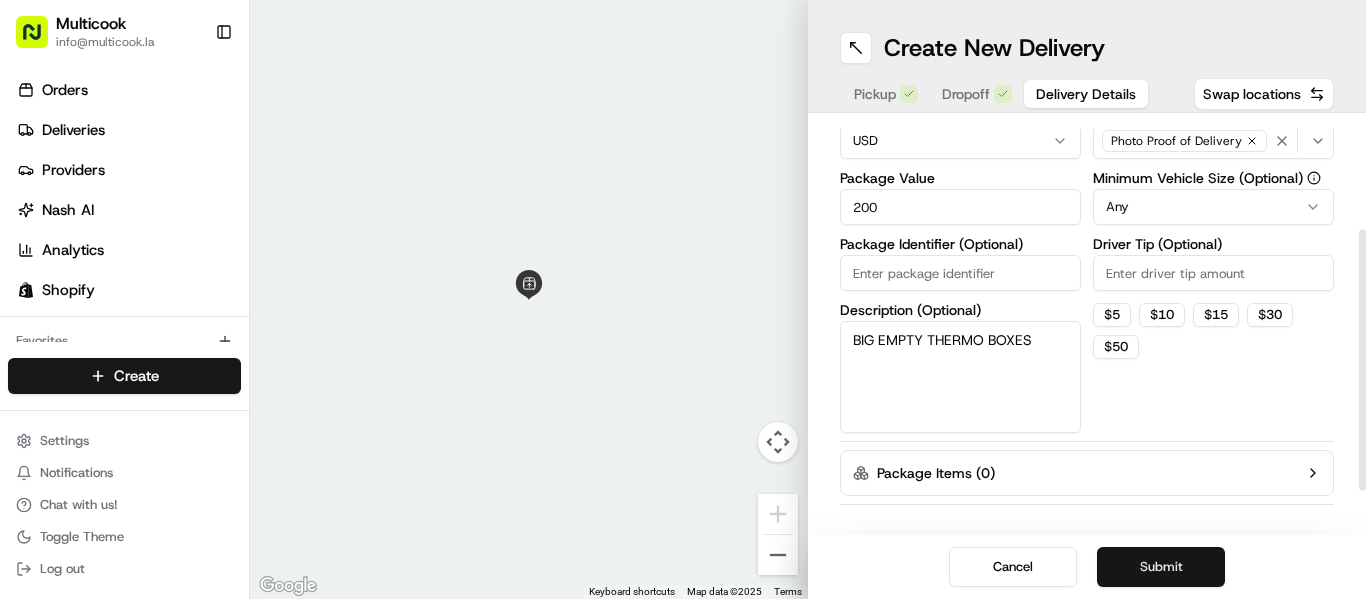type on "BIG EMPTY THERMO BOXES" 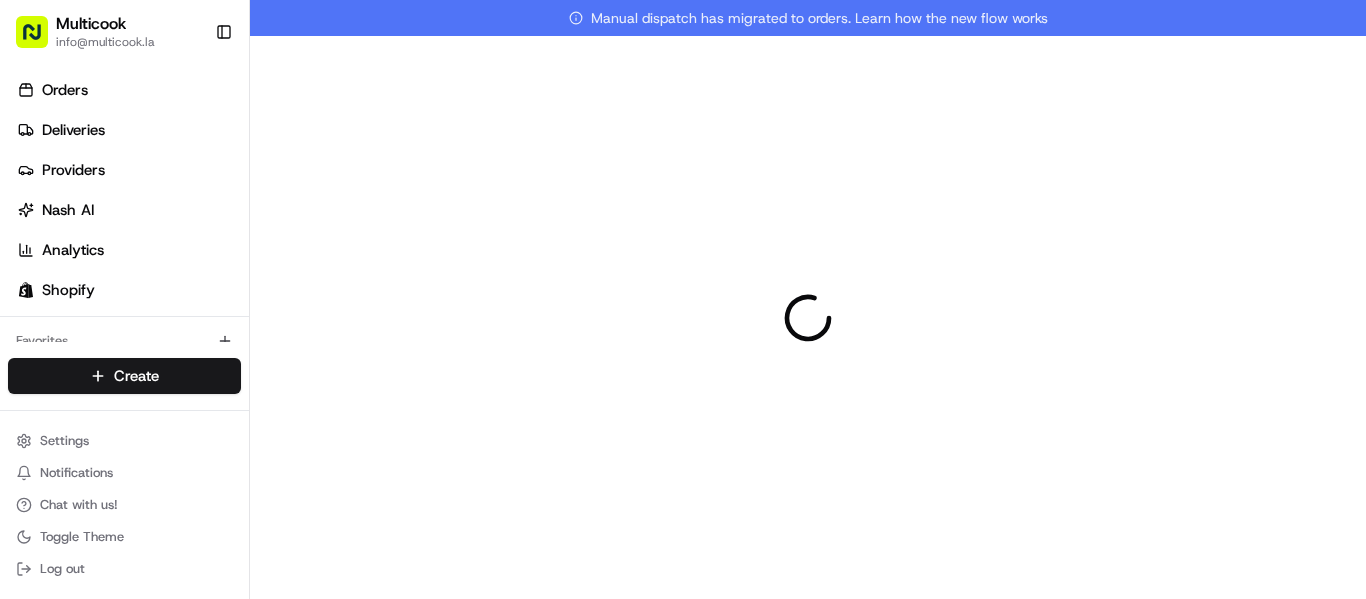 scroll, scrollTop: 0, scrollLeft: 0, axis: both 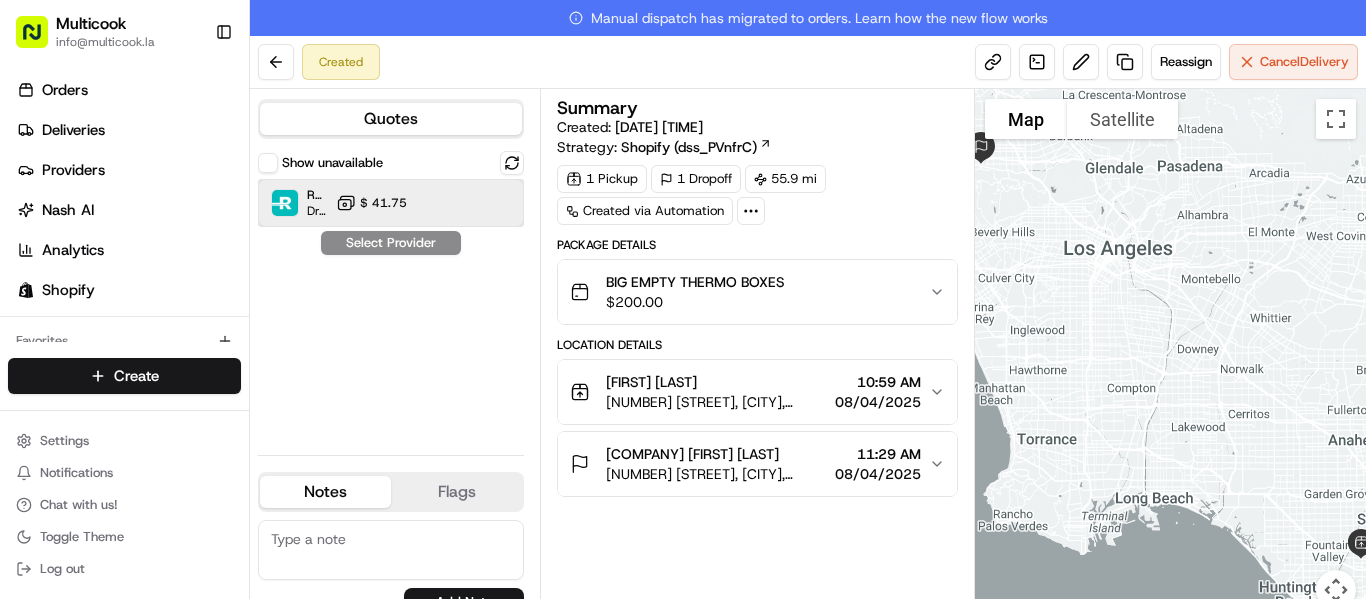 click on "Roadie (P2P) Dropoff ETA   - $   [PRICE]" at bounding box center (391, 203) 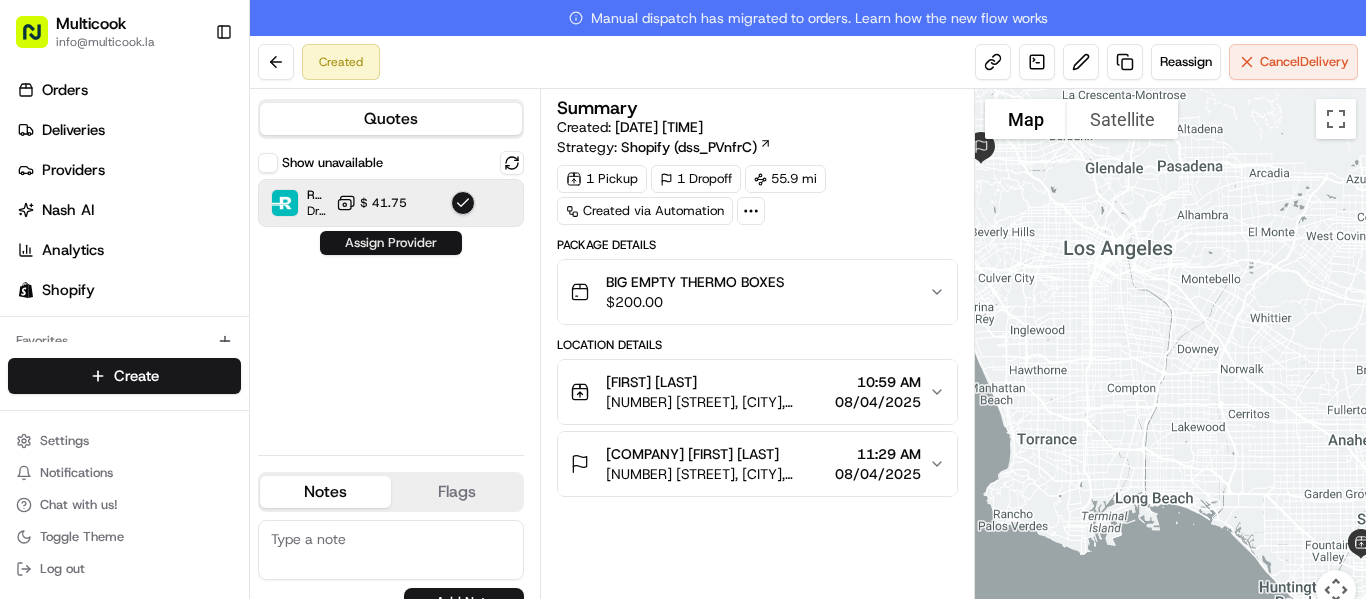 click on "Assign Provider" at bounding box center [391, 243] 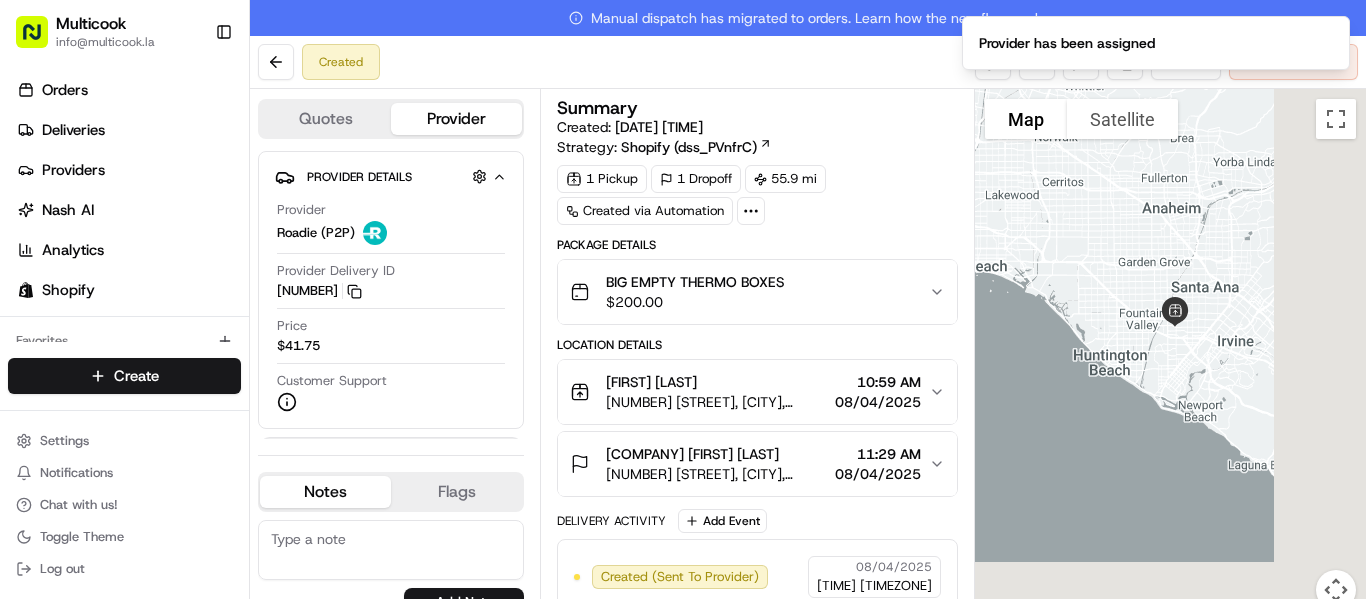 drag, startPoint x: 1273, startPoint y: 448, endPoint x: 1091, endPoint y: 216, distance: 294.86948 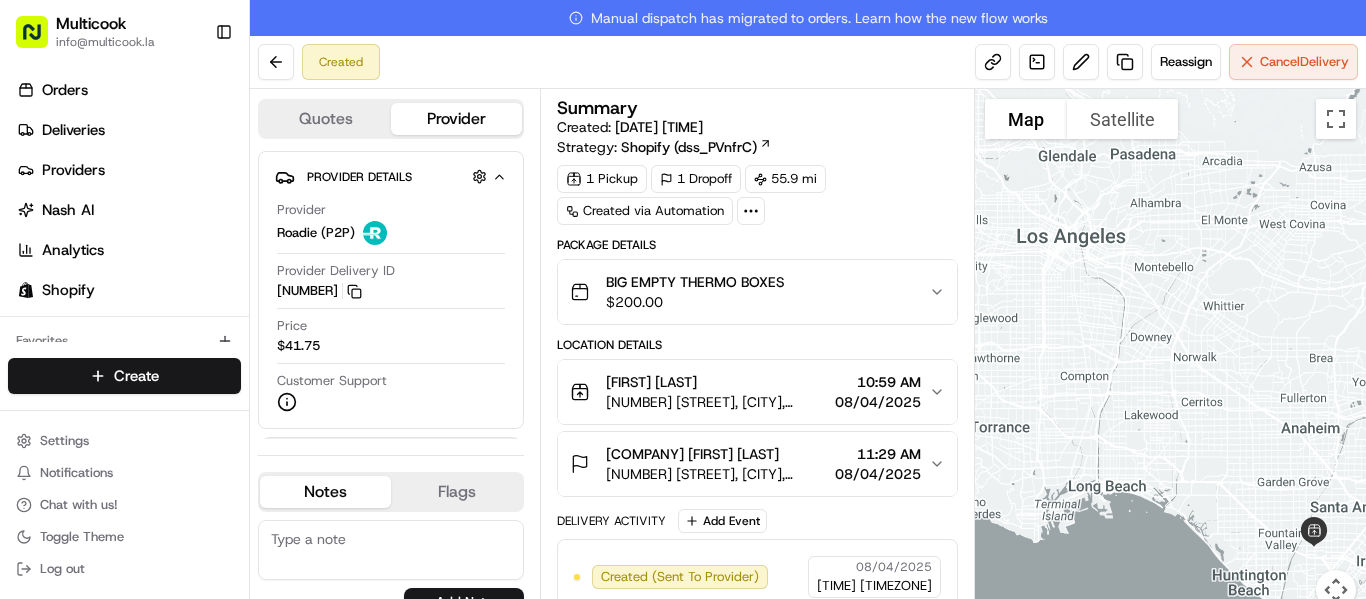 drag, startPoint x: 1205, startPoint y: 428, endPoint x: 1346, endPoint y: 646, distance: 259.62473 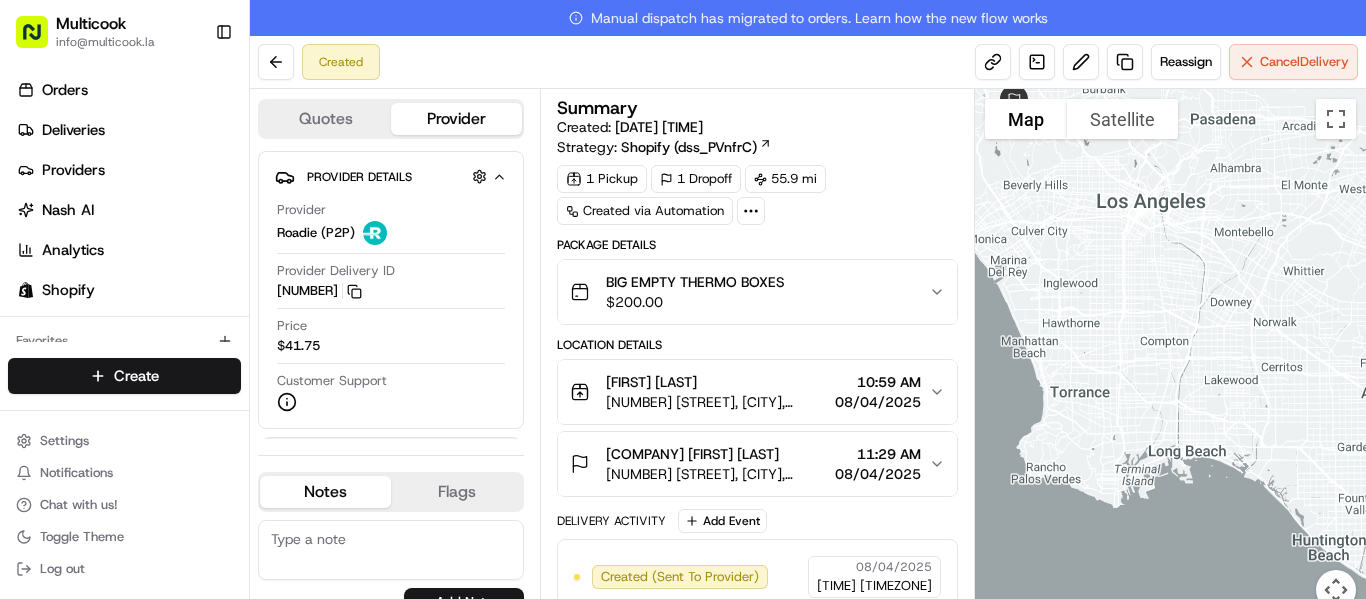 drag, startPoint x: 1099, startPoint y: 489, endPoint x: 1173, endPoint y: 454, distance: 81.859634 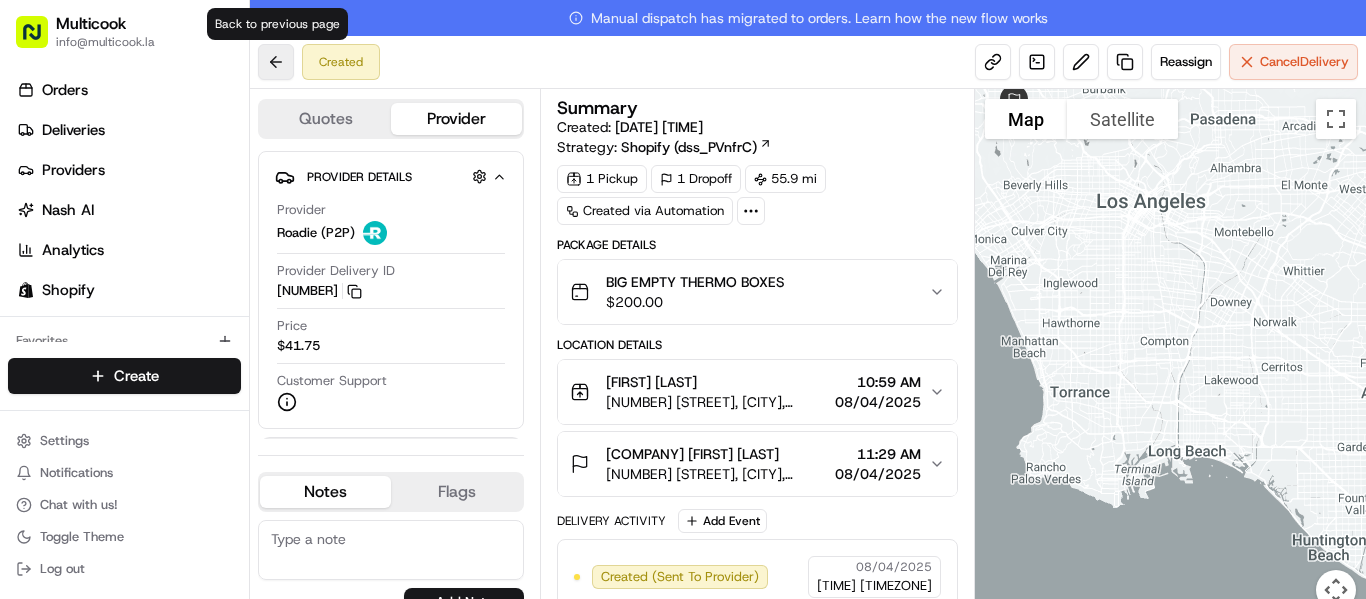 click at bounding box center [276, 62] 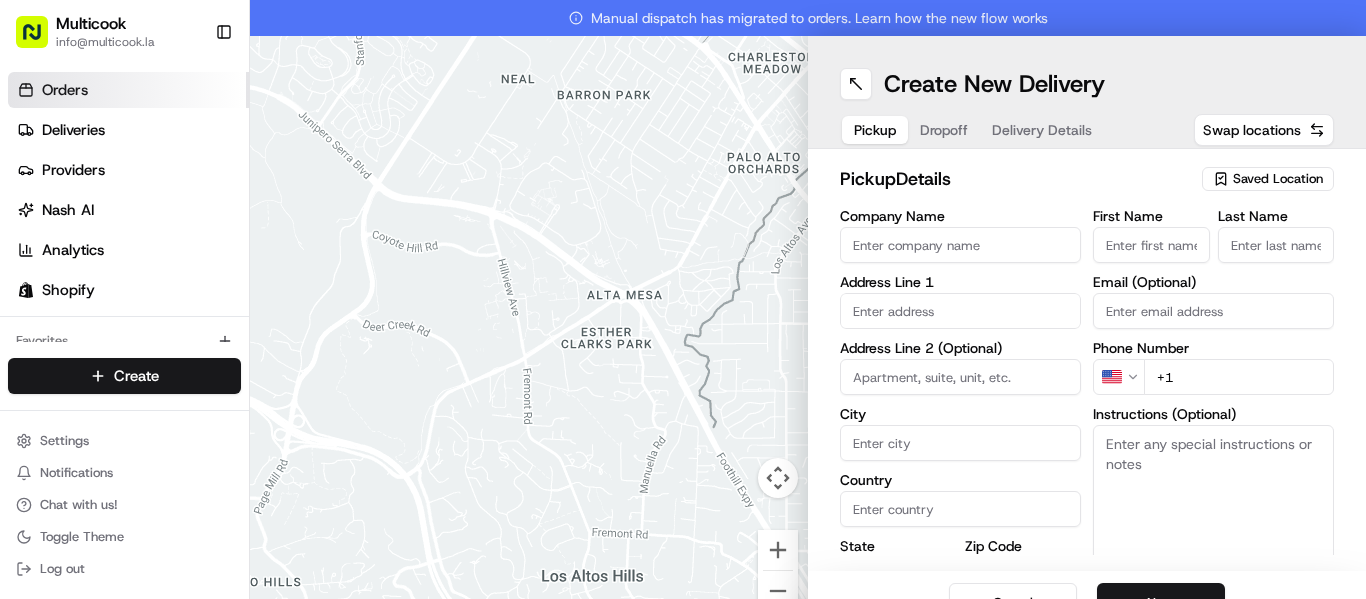 click on "Orders" at bounding box center (128, 90) 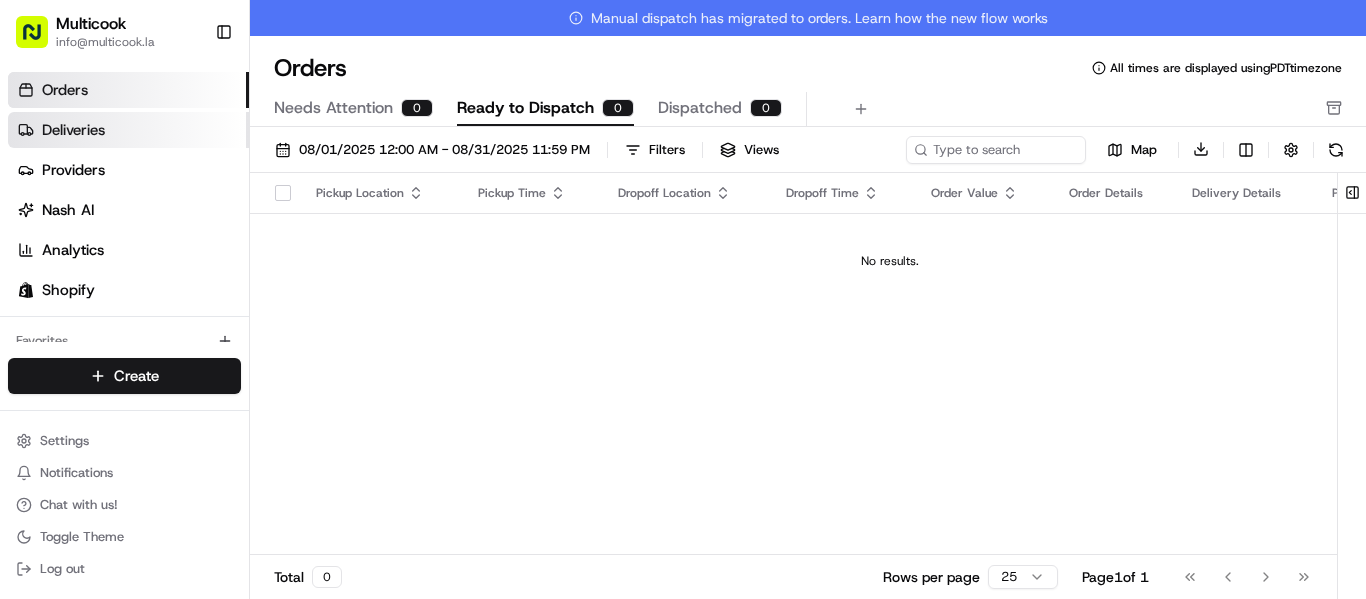 click on "Deliveries" at bounding box center (128, 130) 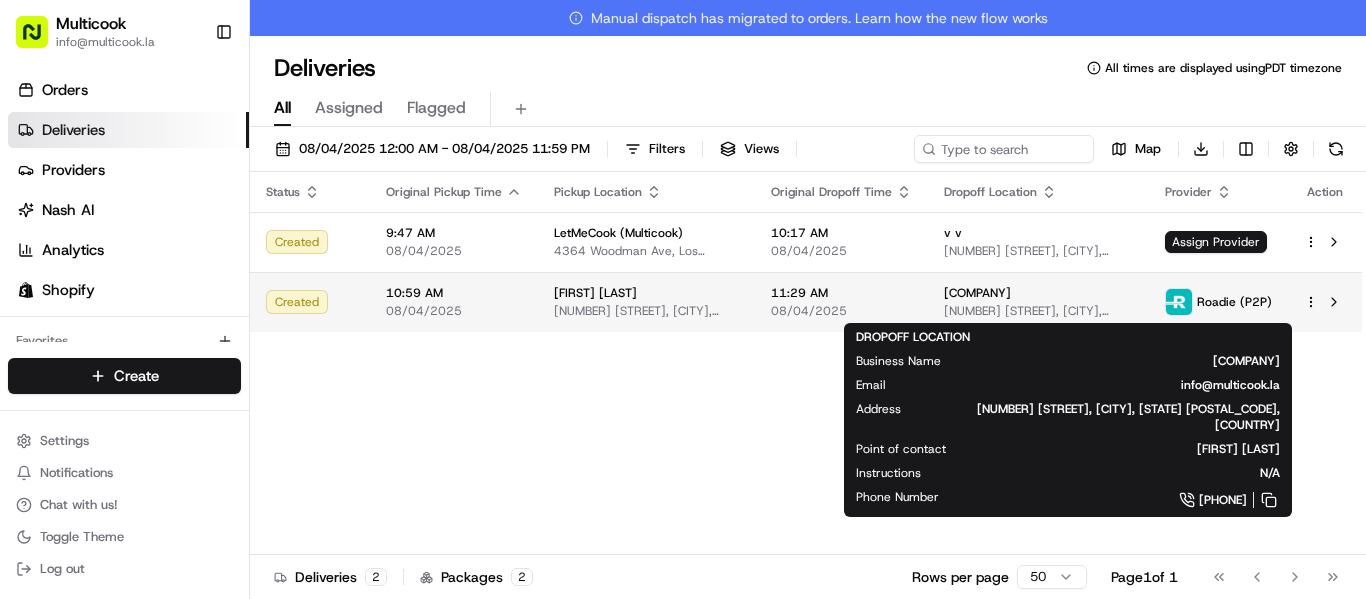 click on "[COMPANY]" at bounding box center (1038, 293) 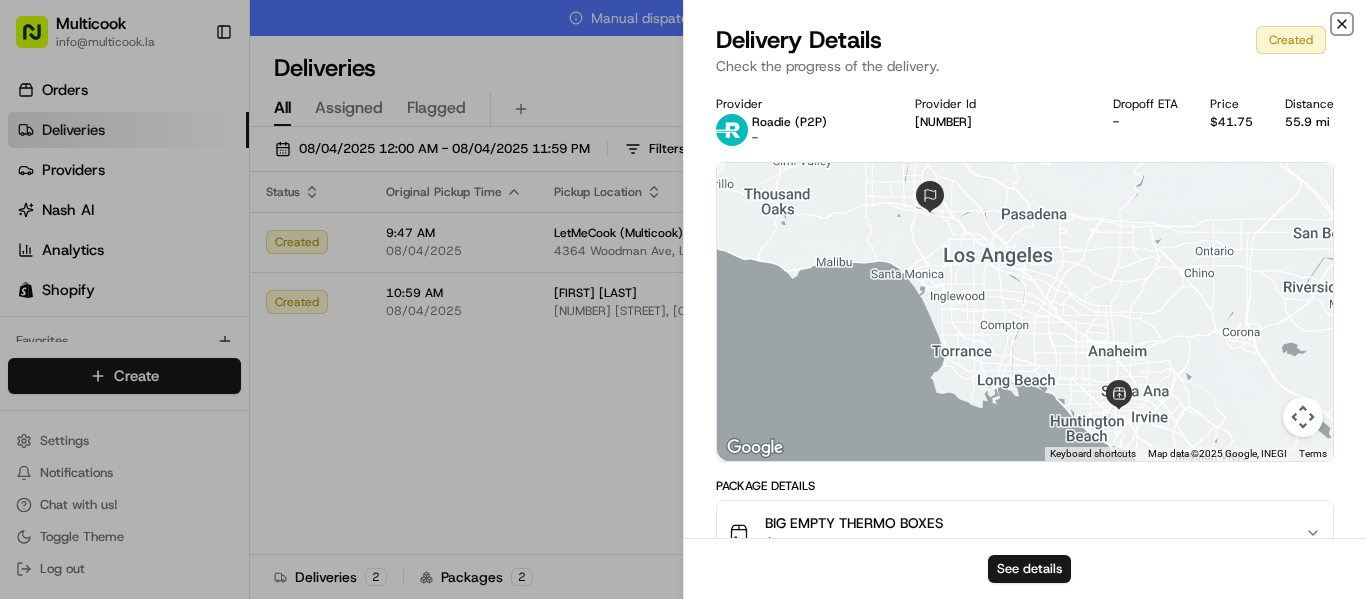 click 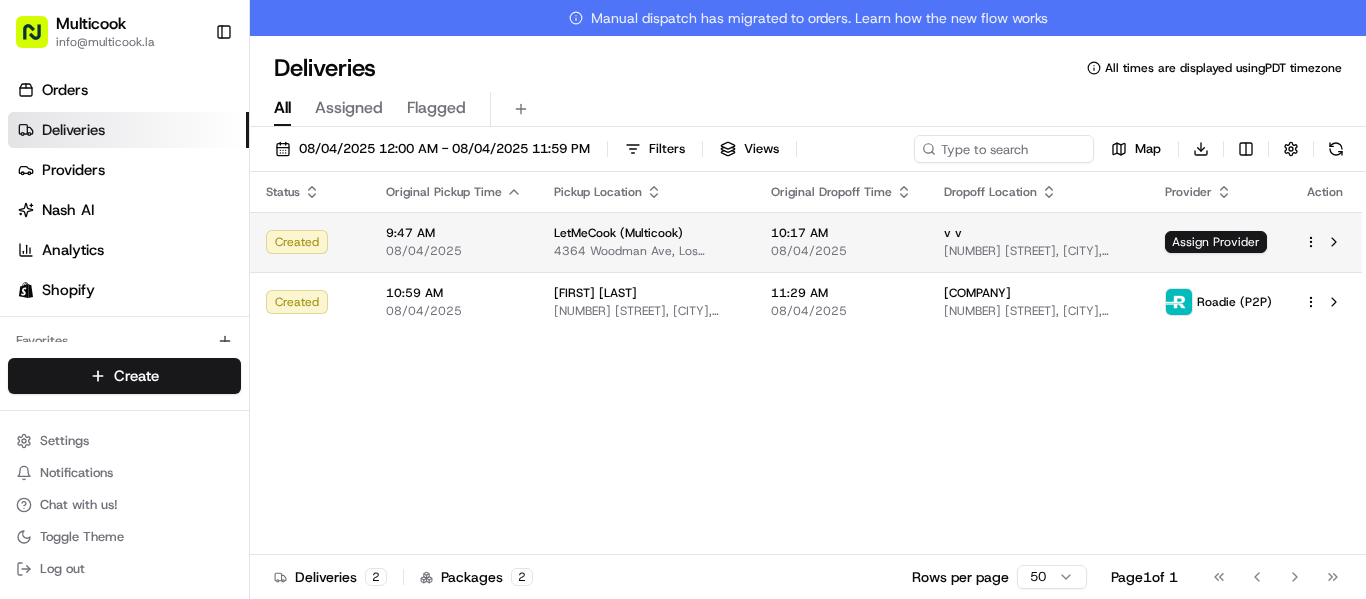 click on "[NUMBER] [STREET], [CITY], [STATE] [POSTAL_CODE], [COUNTRY]" at bounding box center (1038, 251) 